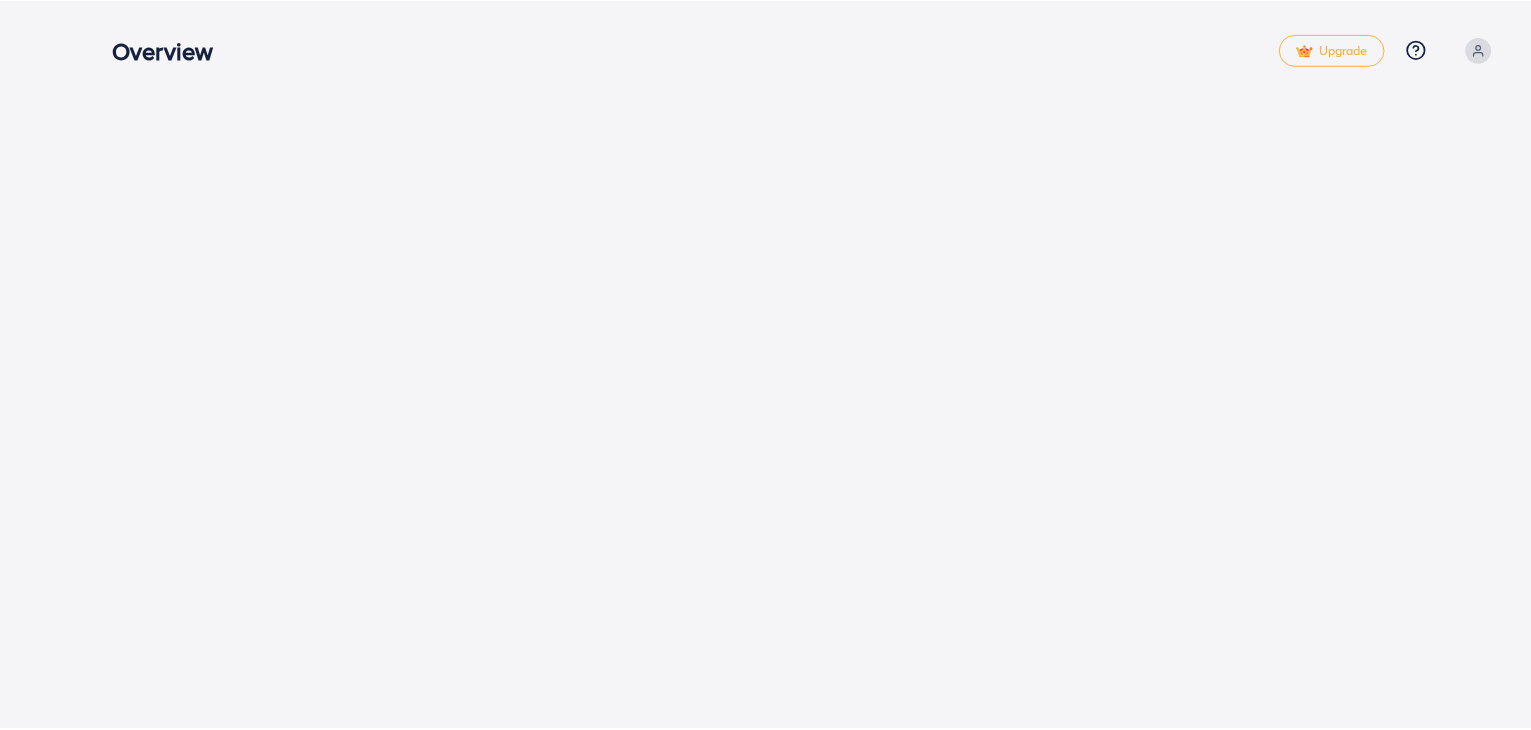 scroll, scrollTop: 0, scrollLeft: 0, axis: both 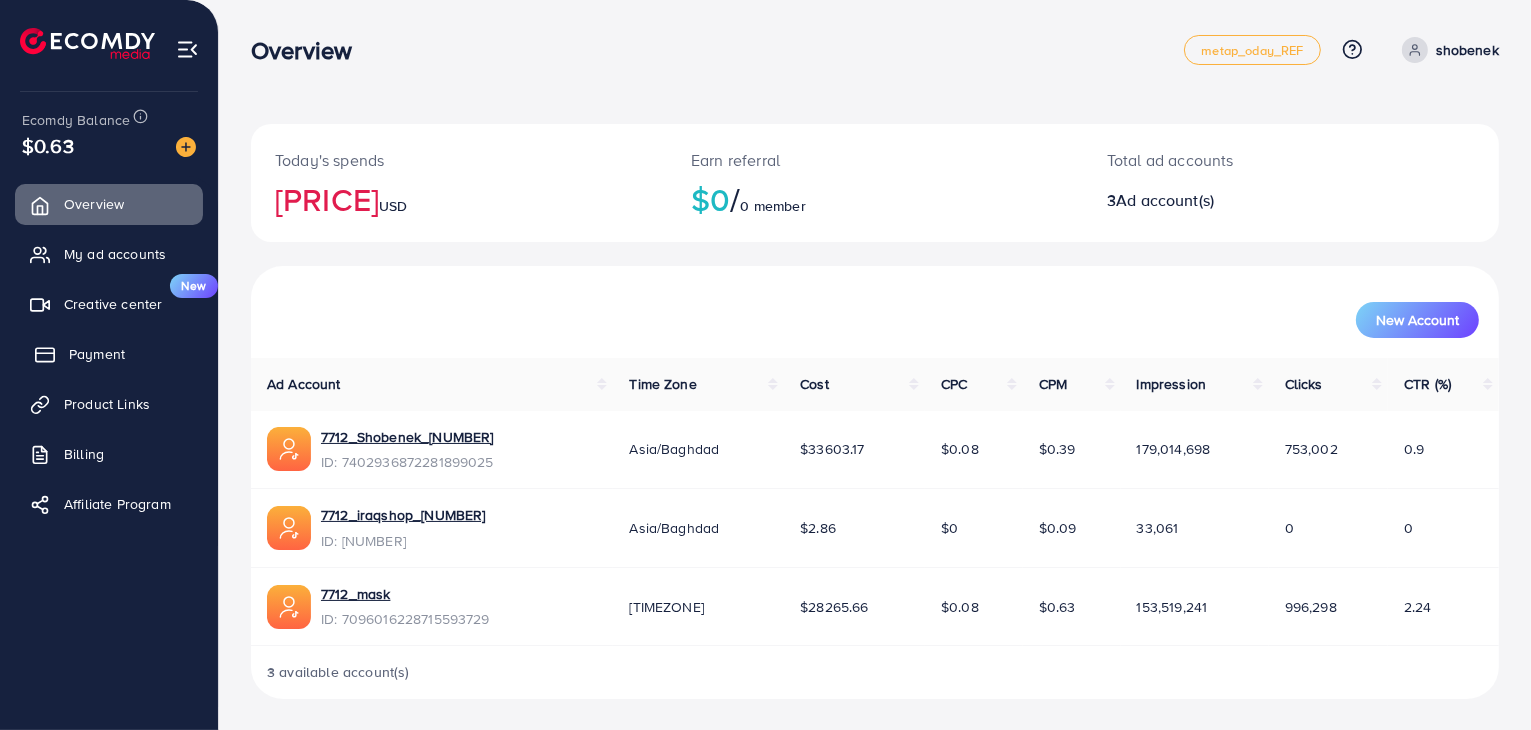click on "Payment" at bounding box center (109, 354) 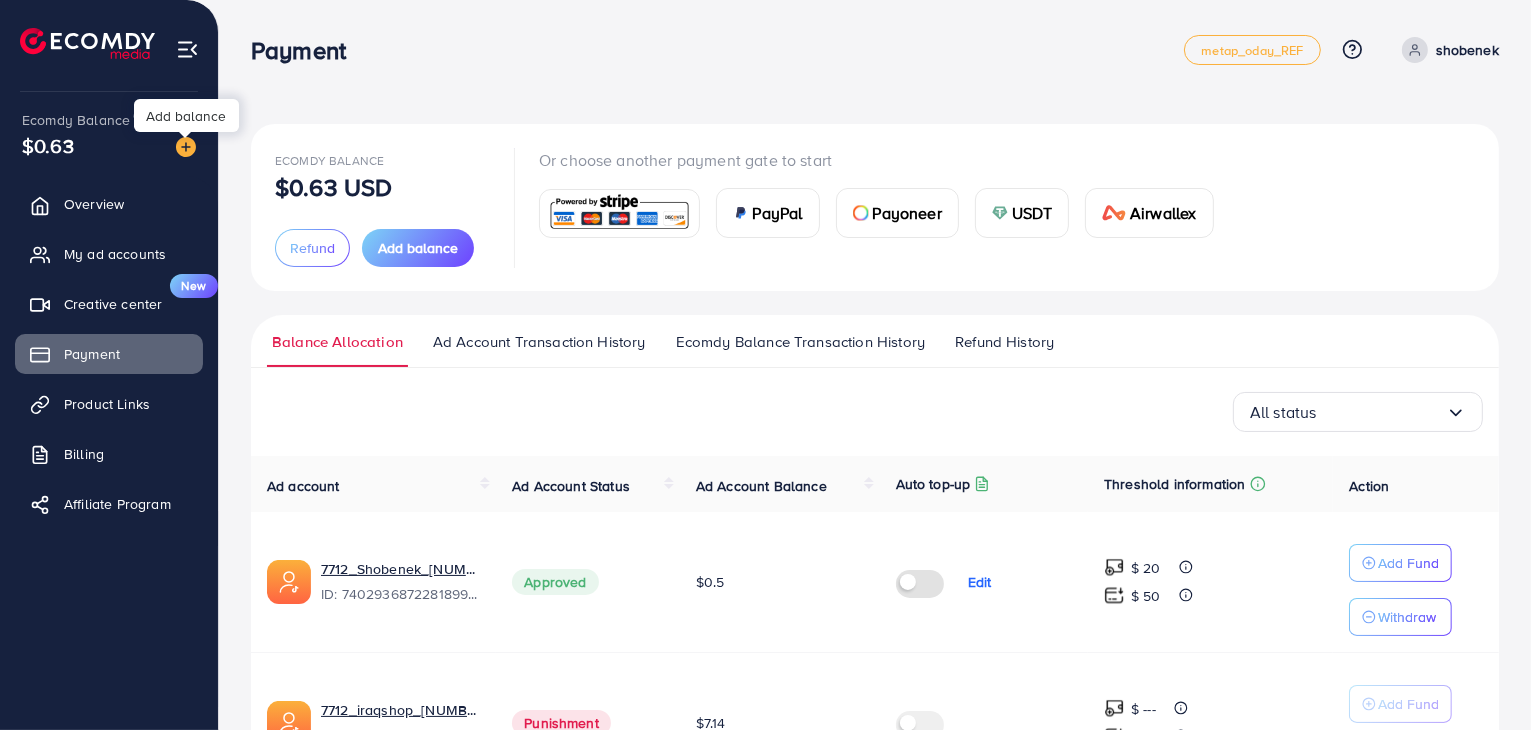 click at bounding box center [185, 135] 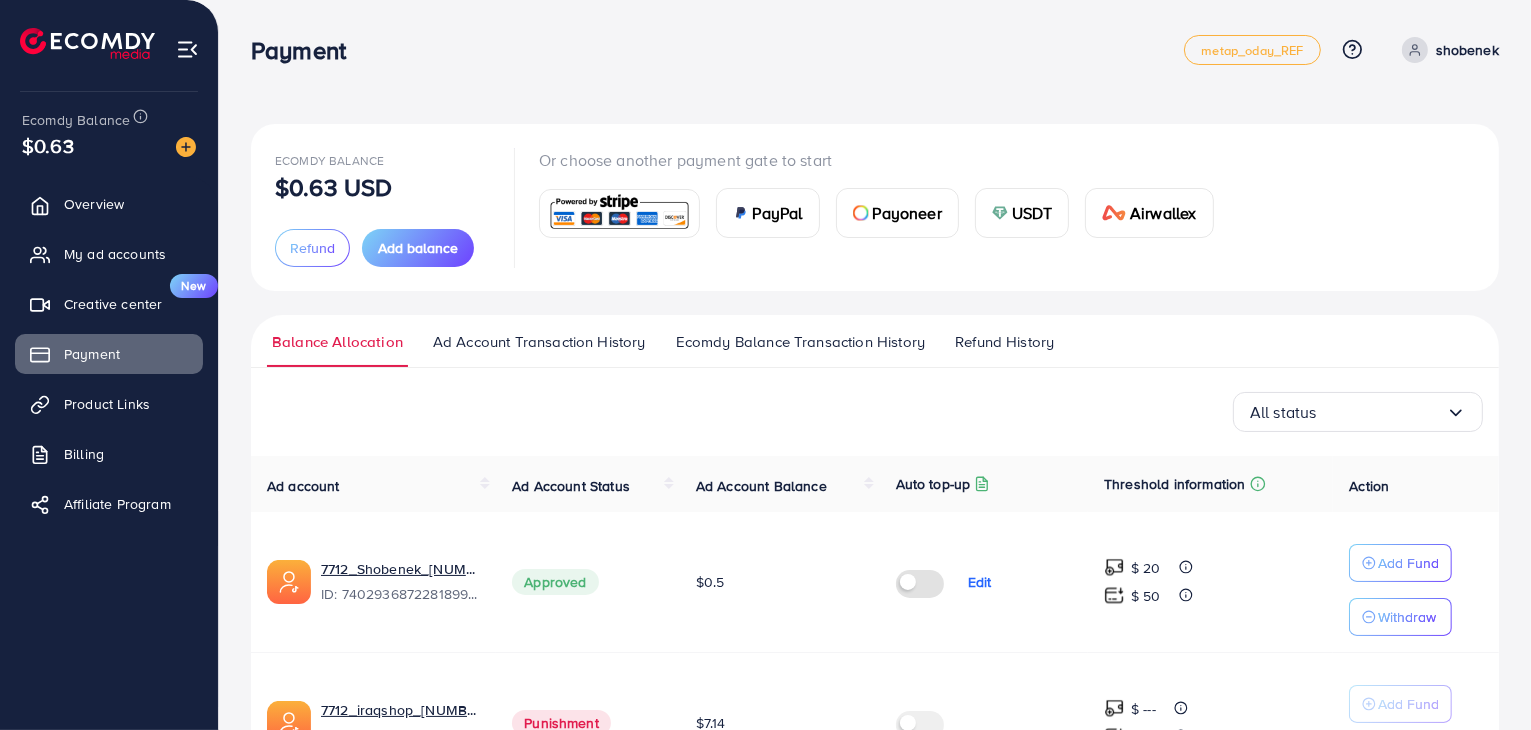 drag, startPoint x: 1379, startPoint y: 269, endPoint x: 1384, endPoint y: 298, distance: 29.427877 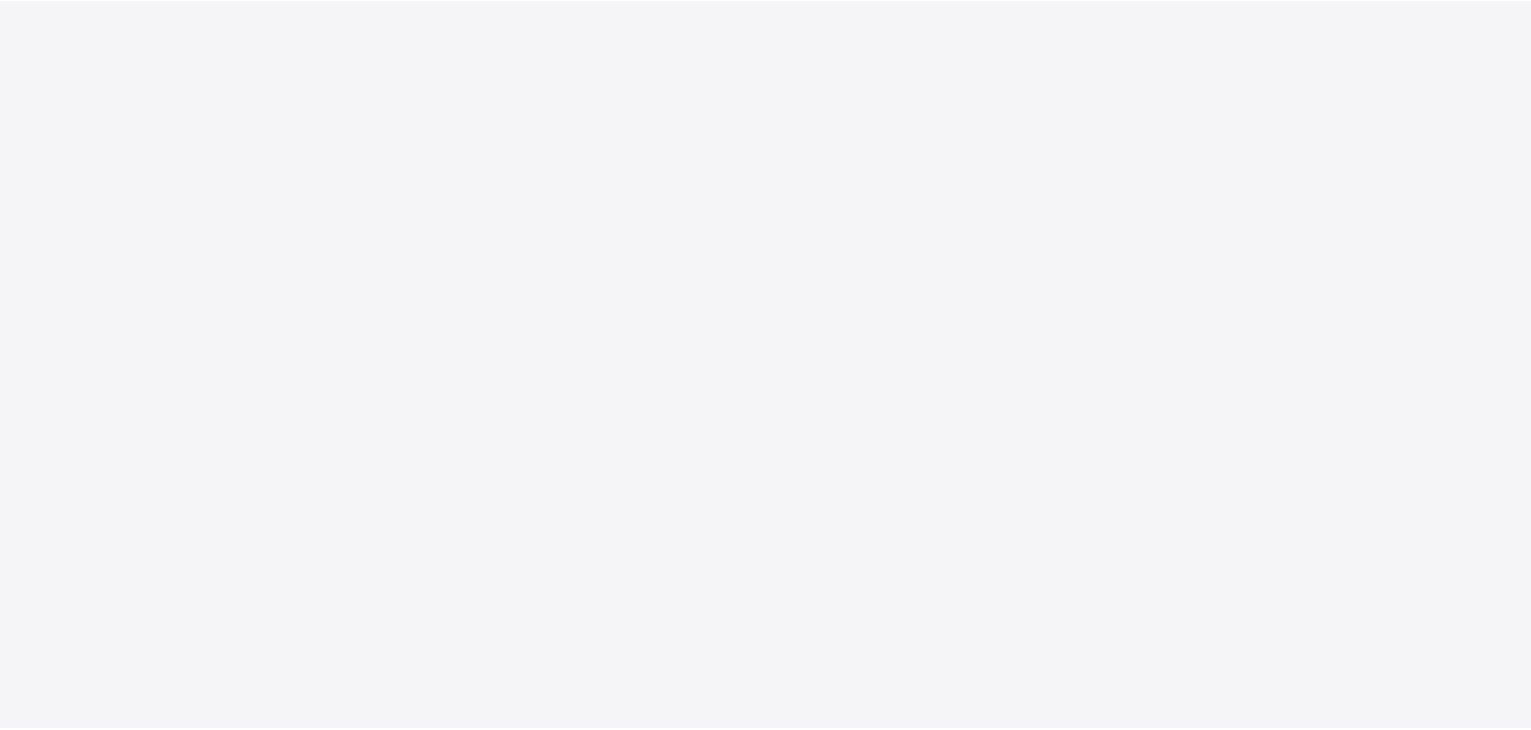 scroll, scrollTop: 0, scrollLeft: 0, axis: both 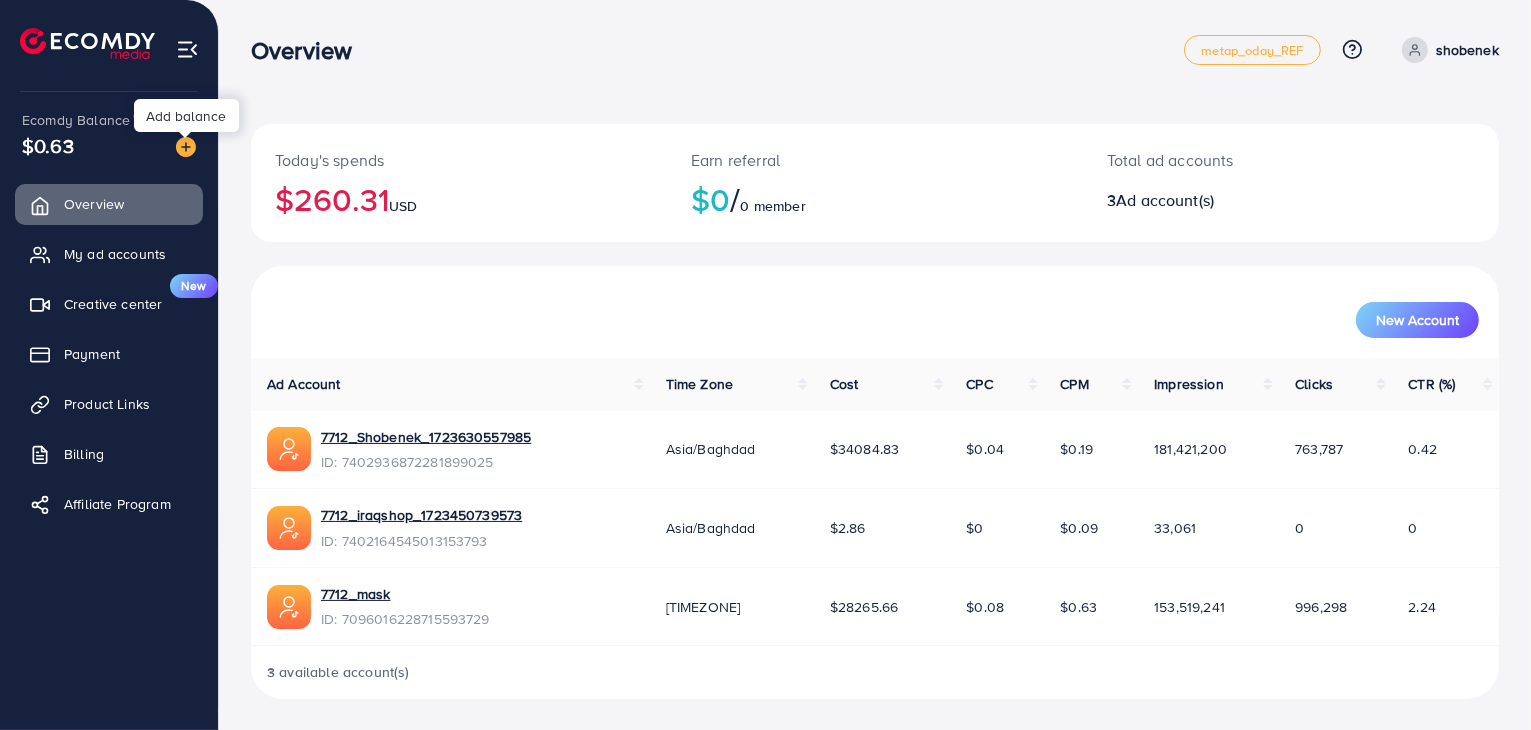 click at bounding box center [186, 147] 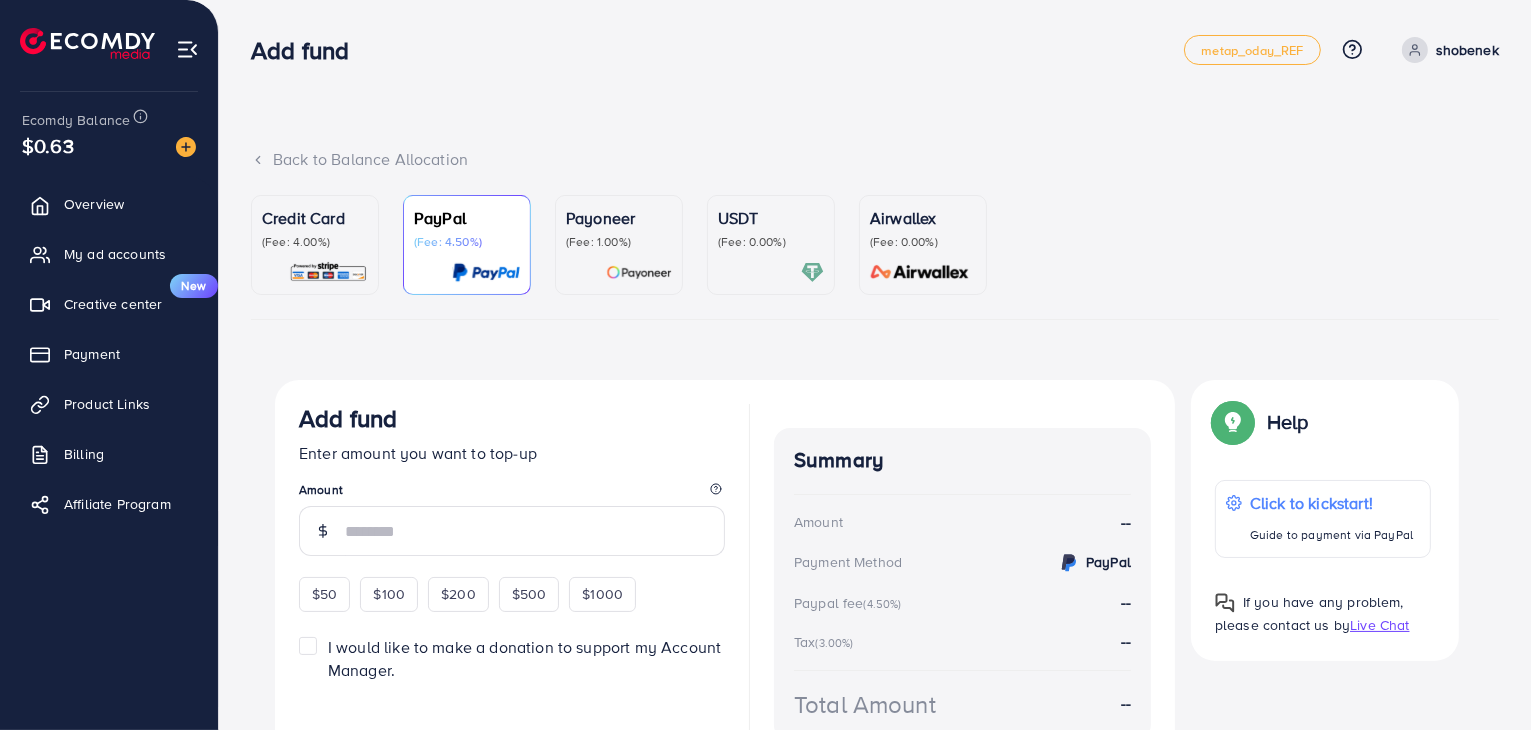 click on "(Fee: 4.00%)" at bounding box center (315, 242) 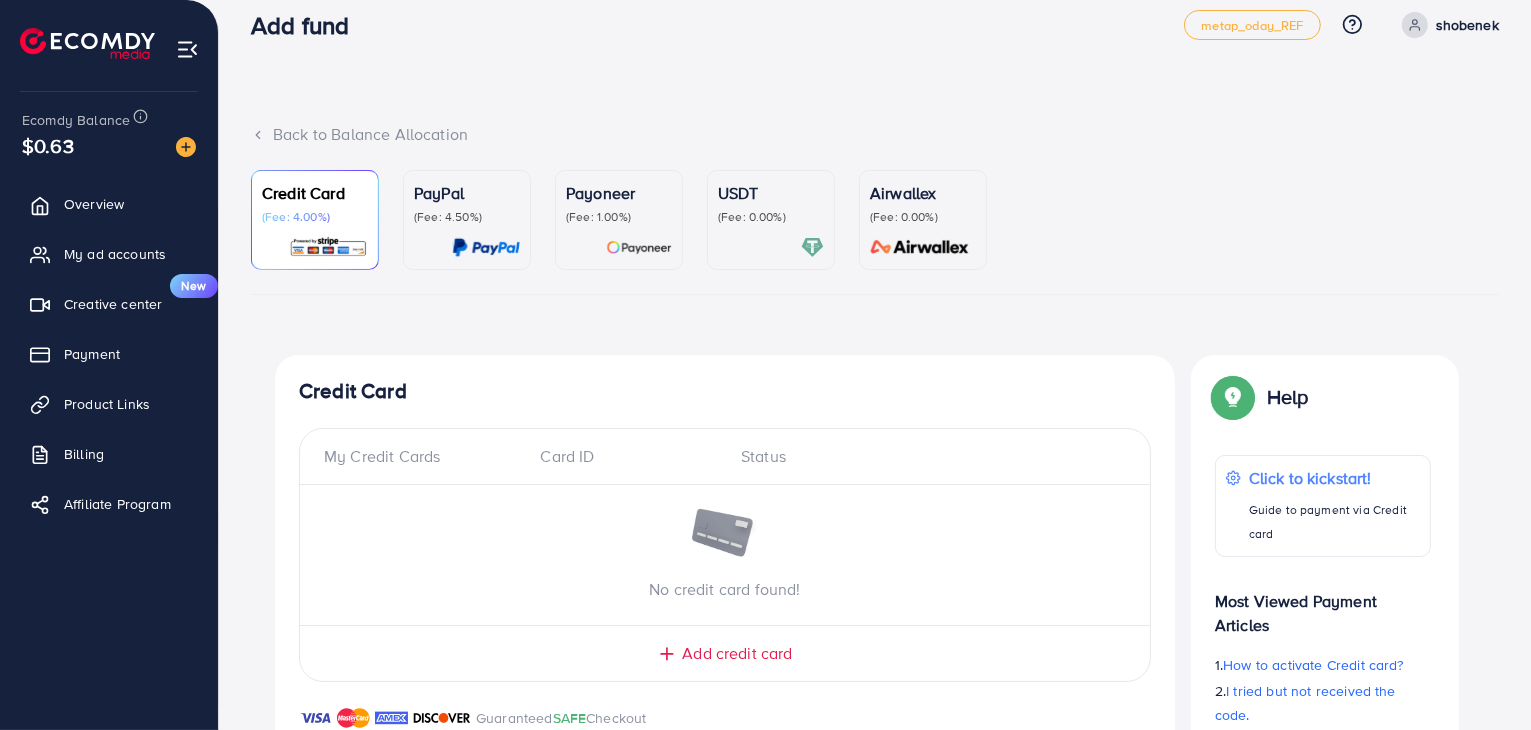 scroll, scrollTop: 0, scrollLeft: 0, axis: both 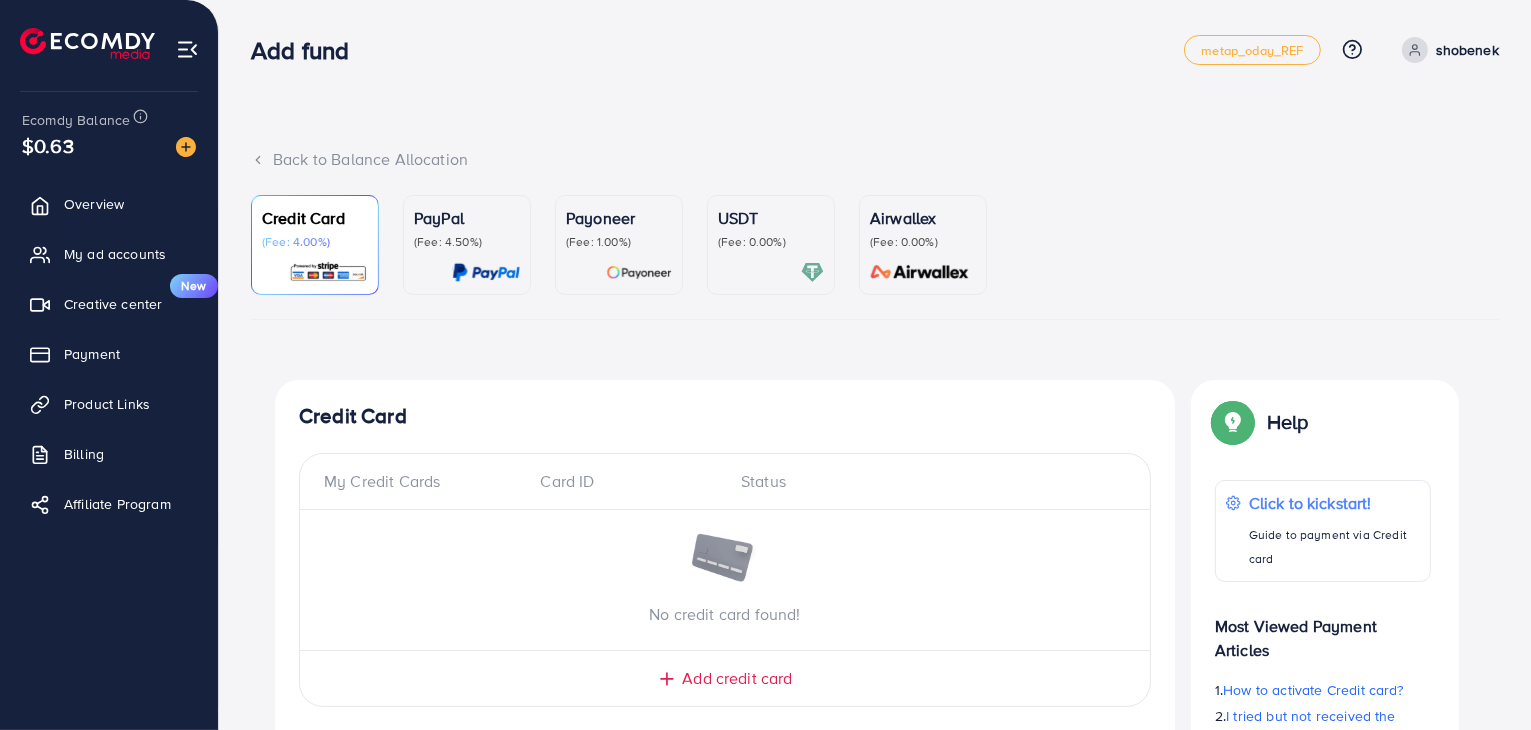 click on "PayPal   (Fee: 4.50%)" at bounding box center (467, 245) 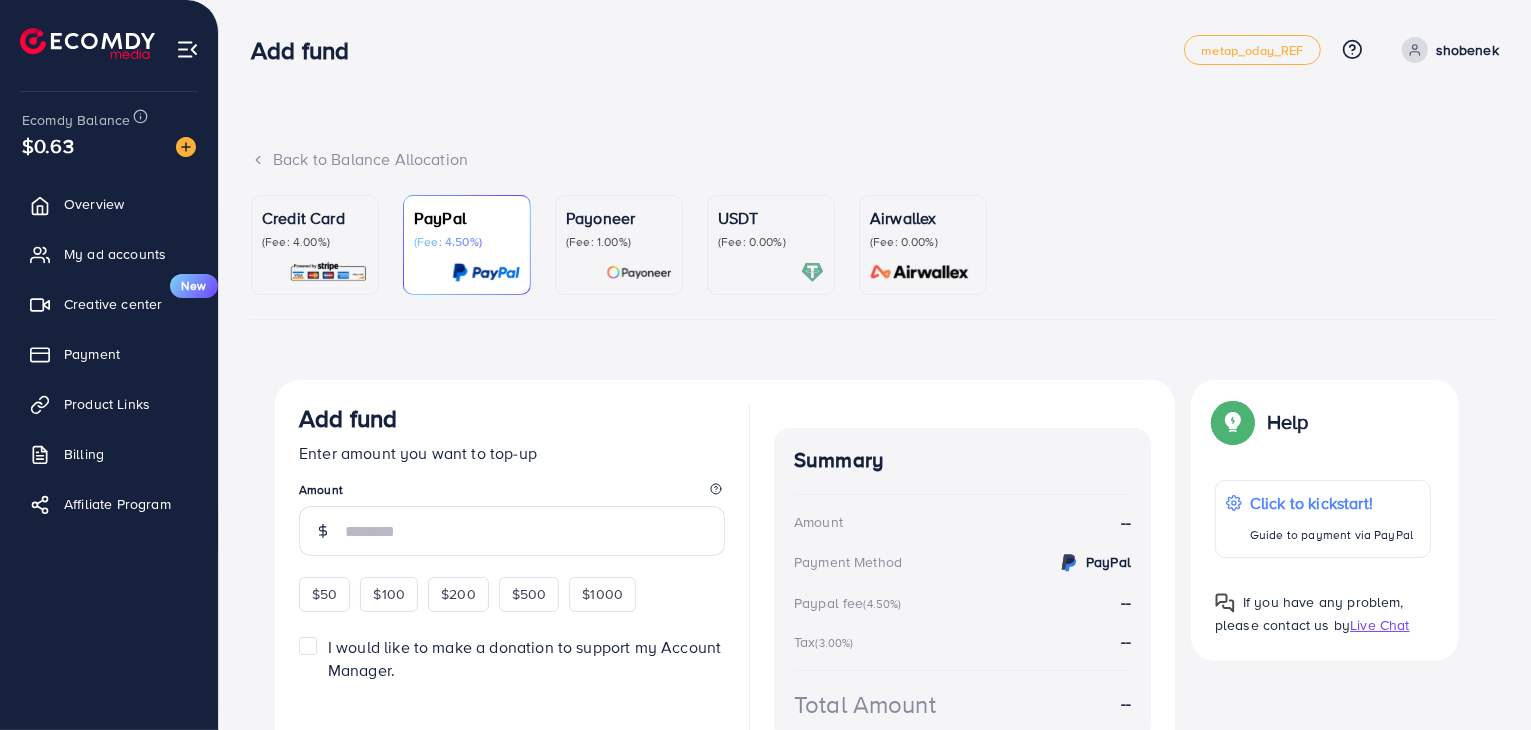 click on "(Fee: 4.00%)" at bounding box center [315, 242] 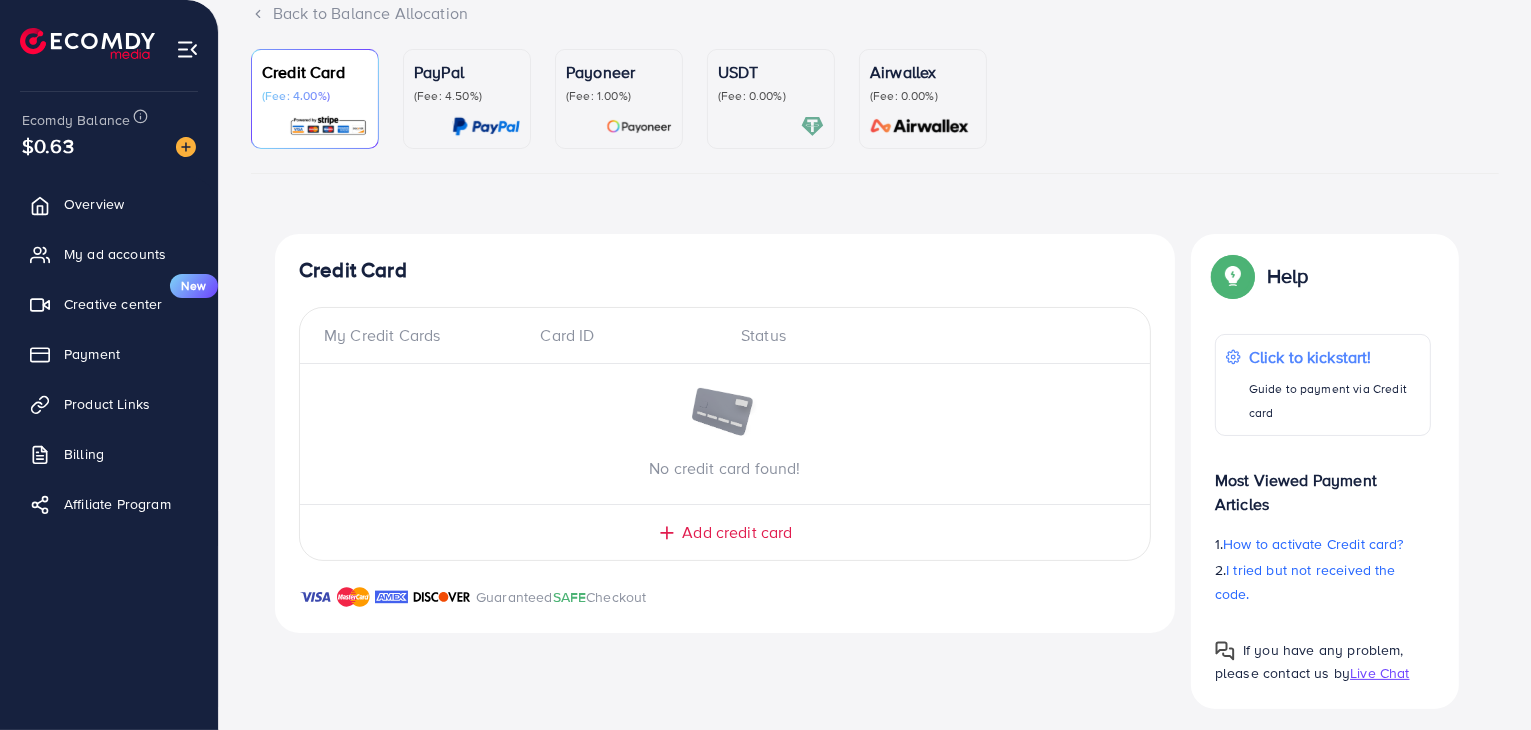 scroll, scrollTop: 156, scrollLeft: 0, axis: vertical 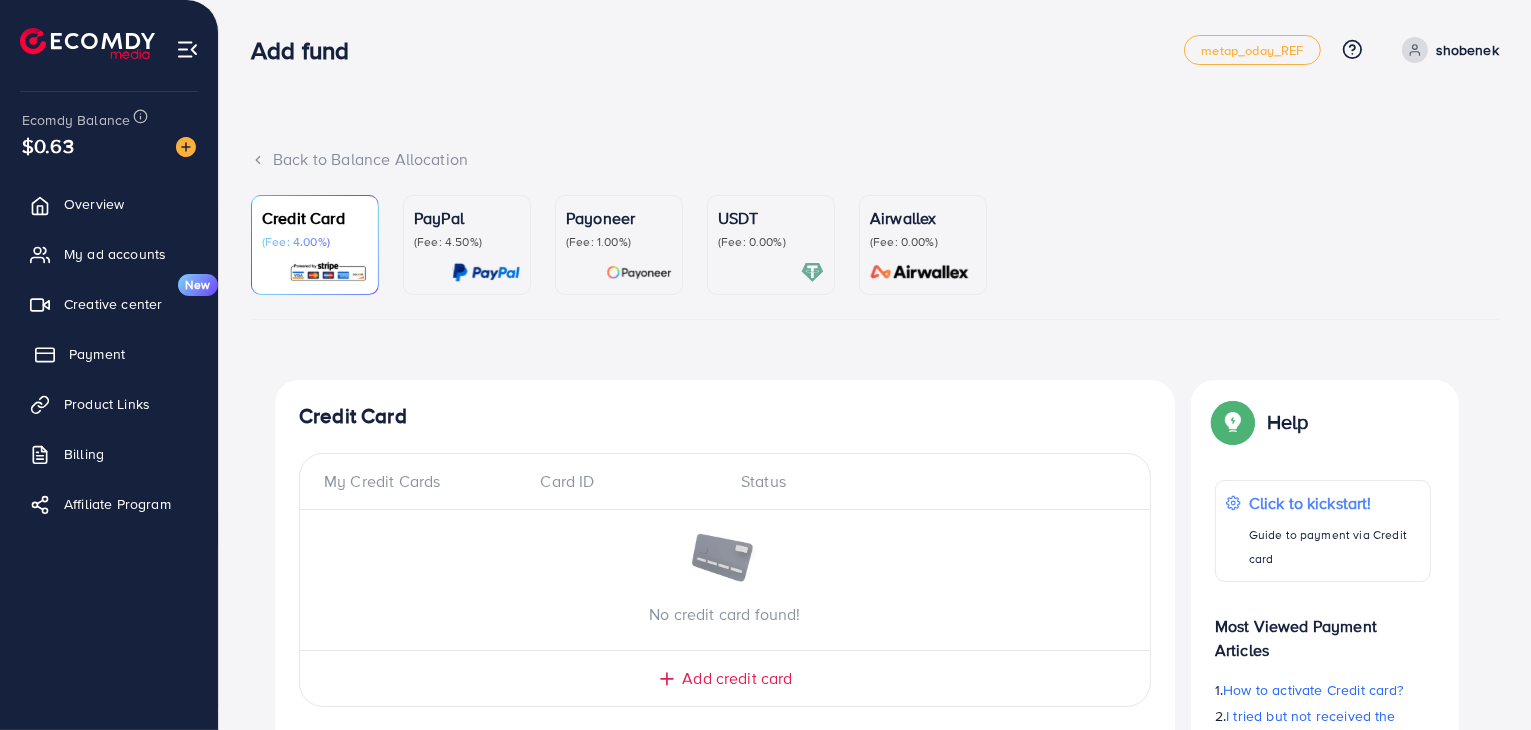 click on "Payment" at bounding box center [97, 354] 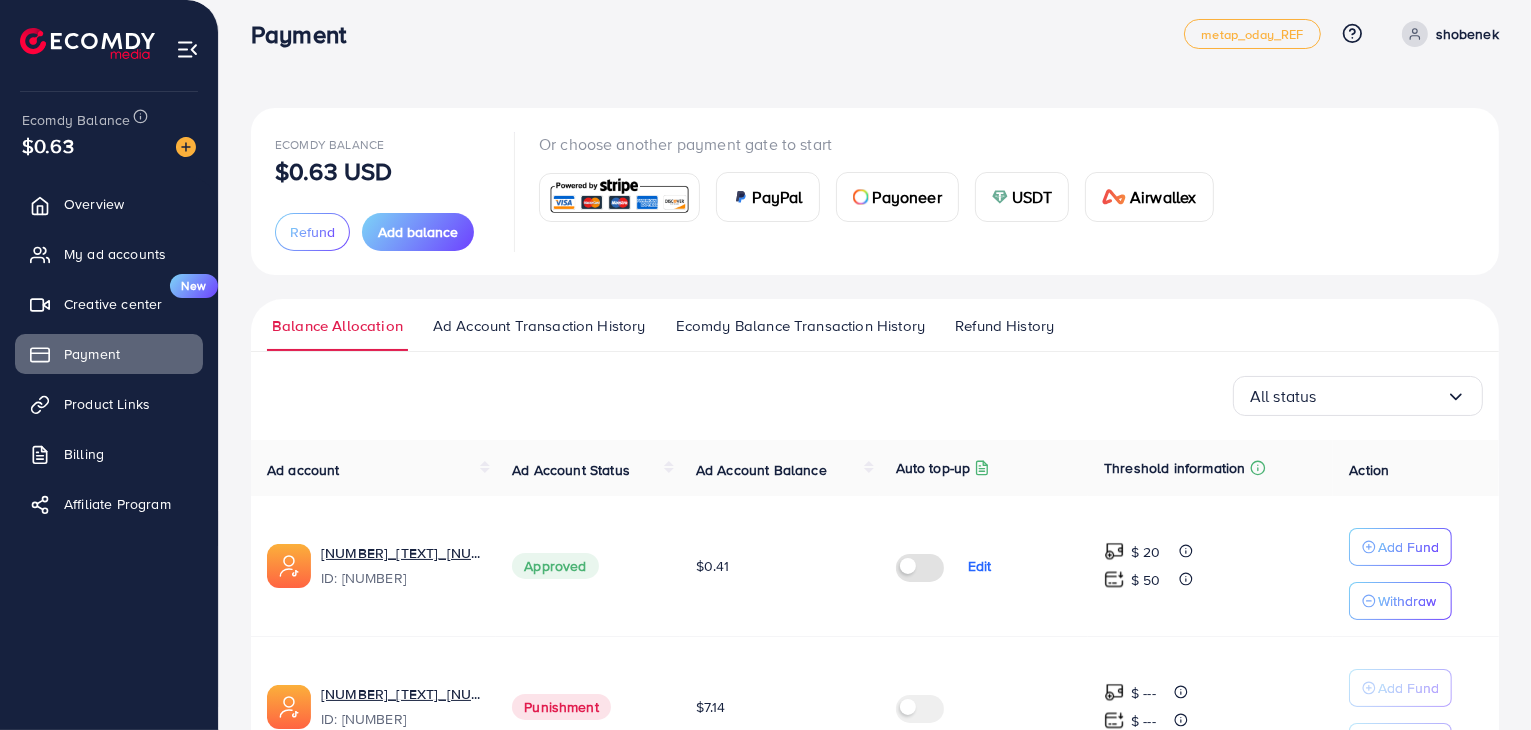 scroll, scrollTop: 0, scrollLeft: 0, axis: both 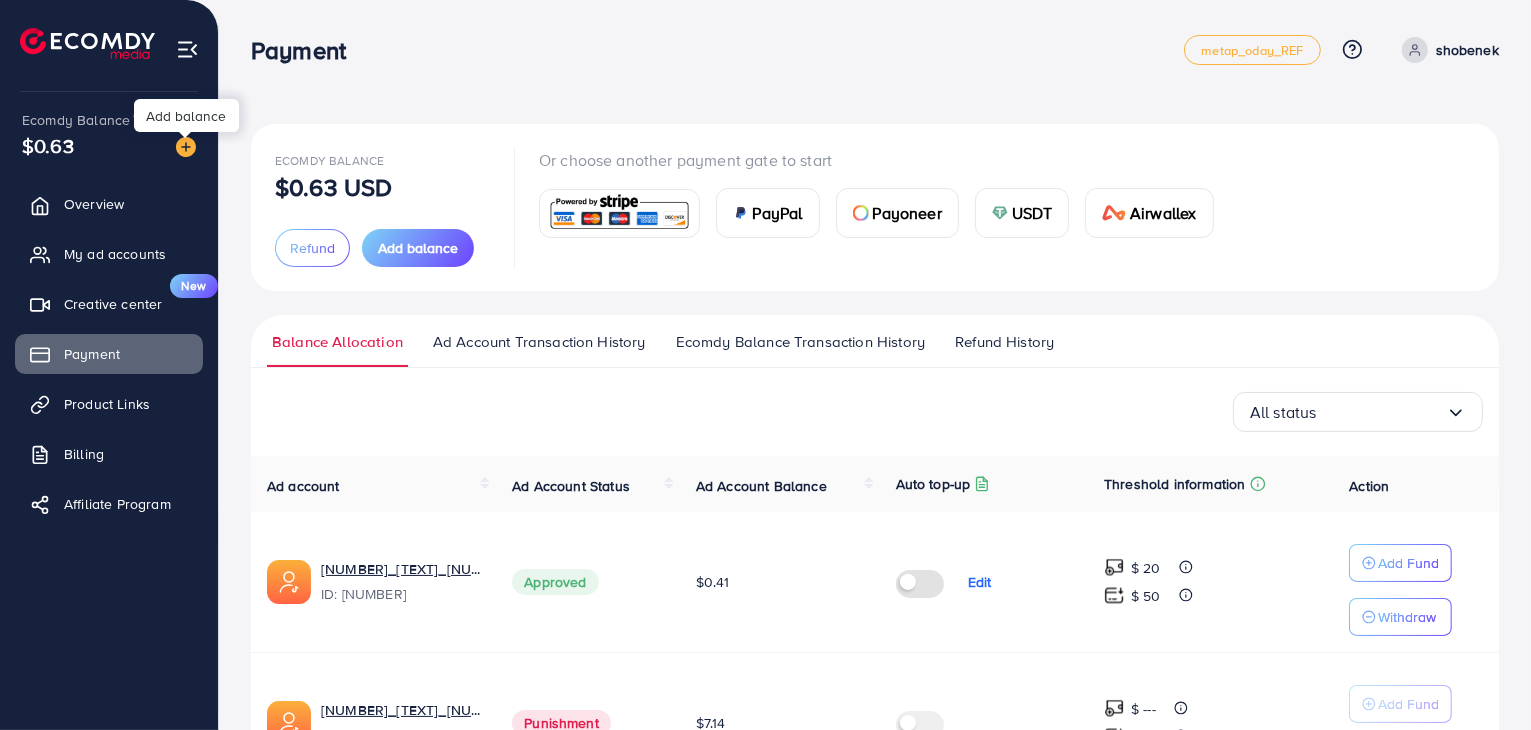 click at bounding box center [185, 135] 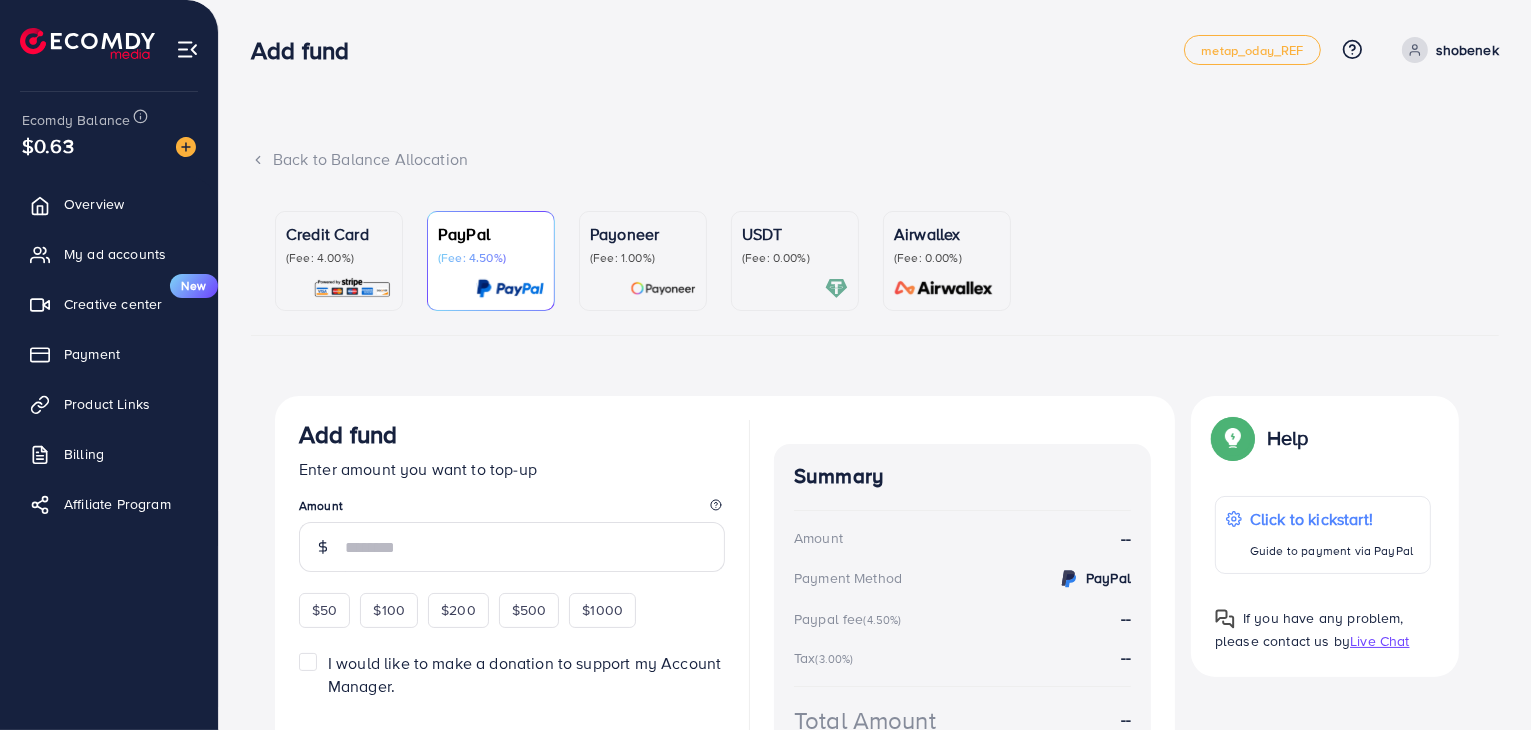 click on "Credit Card   (Fee: 4.00%)" at bounding box center [339, 244] 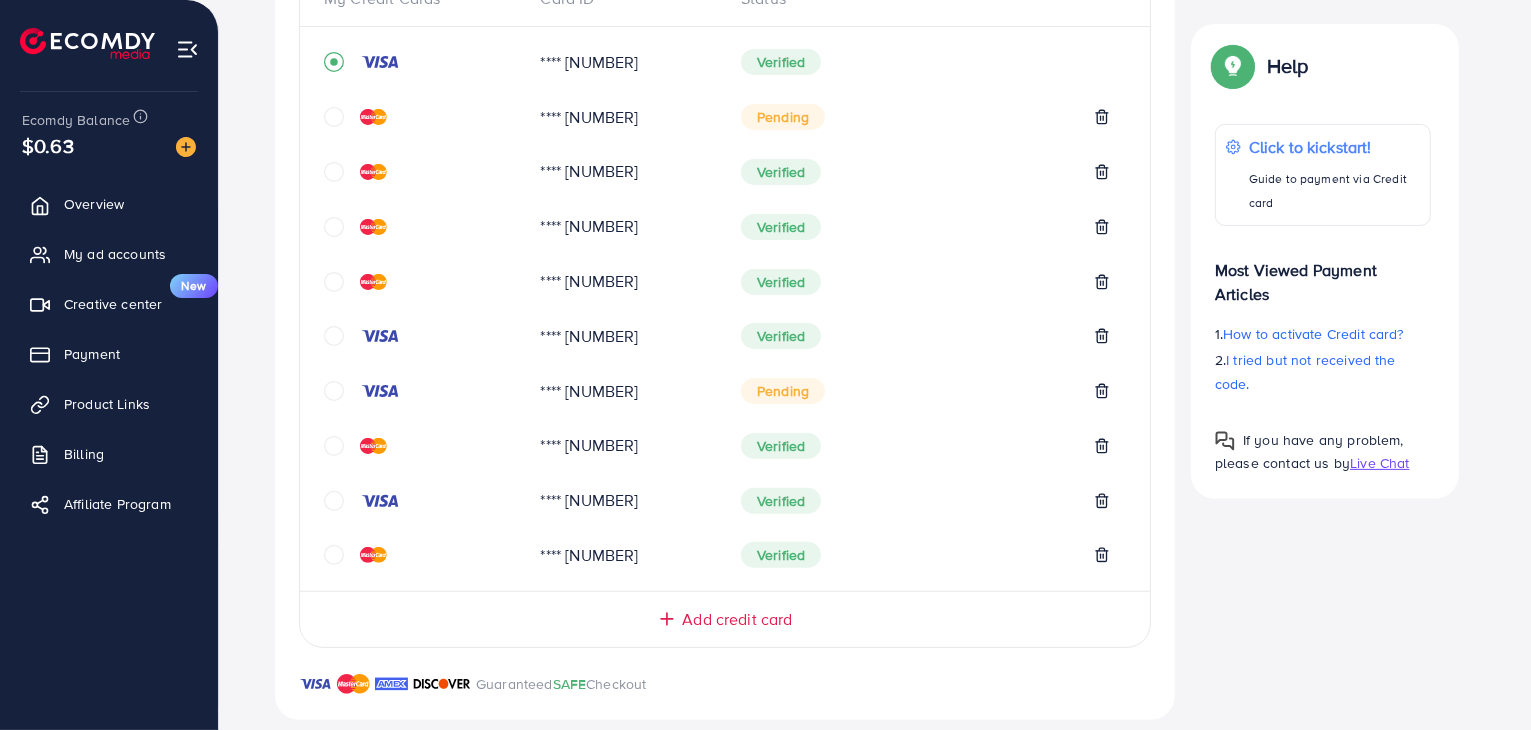 scroll, scrollTop: 500, scrollLeft: 0, axis: vertical 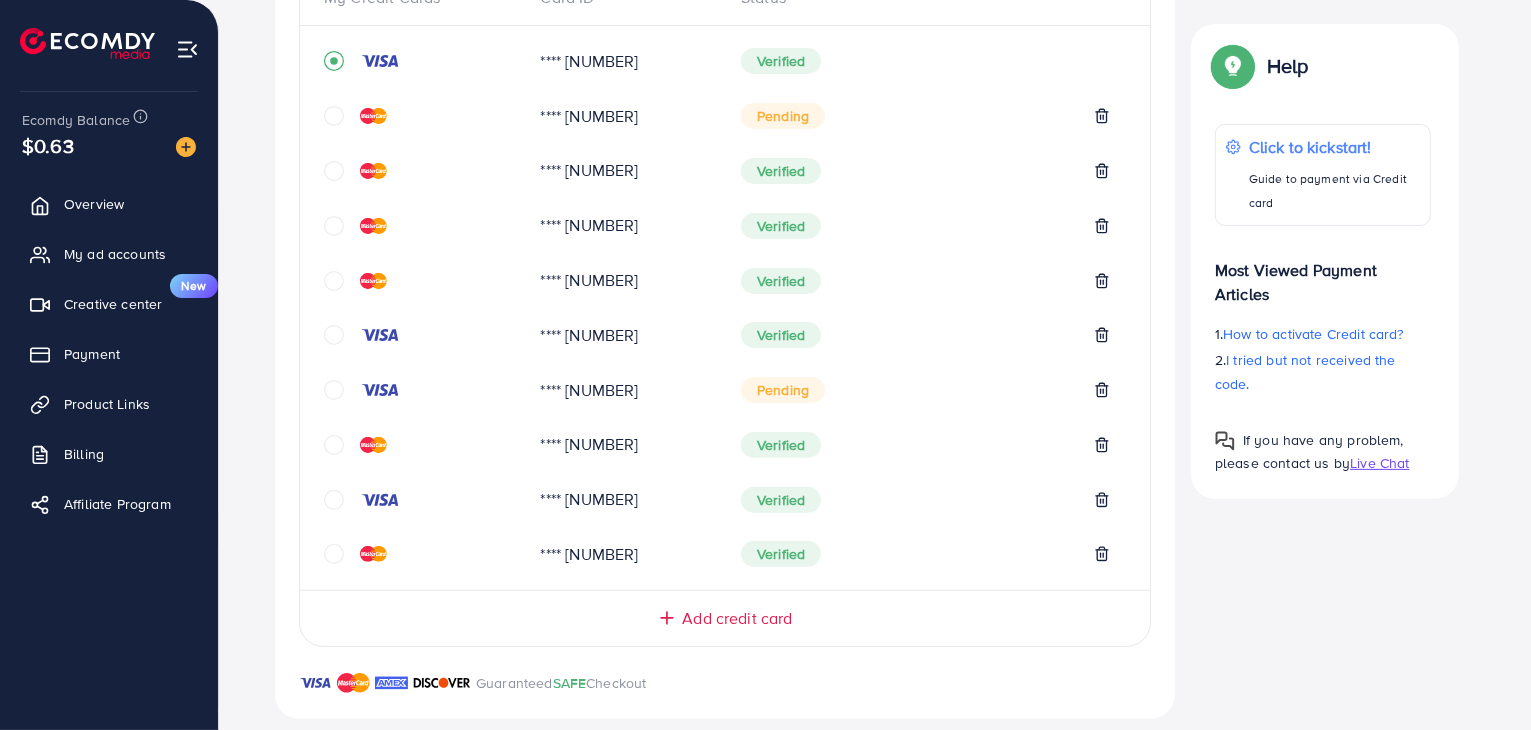 click 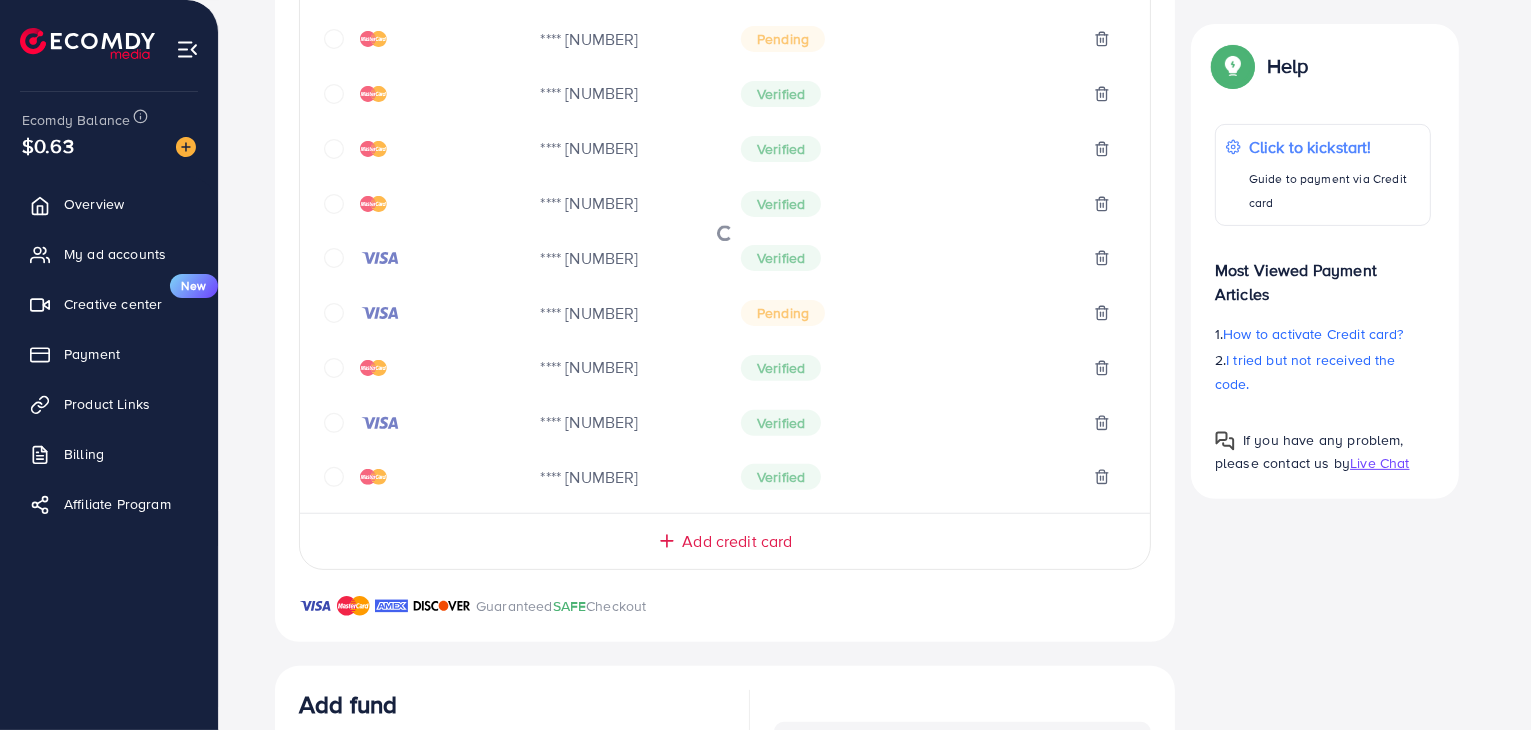 scroll, scrollTop: 800, scrollLeft: 0, axis: vertical 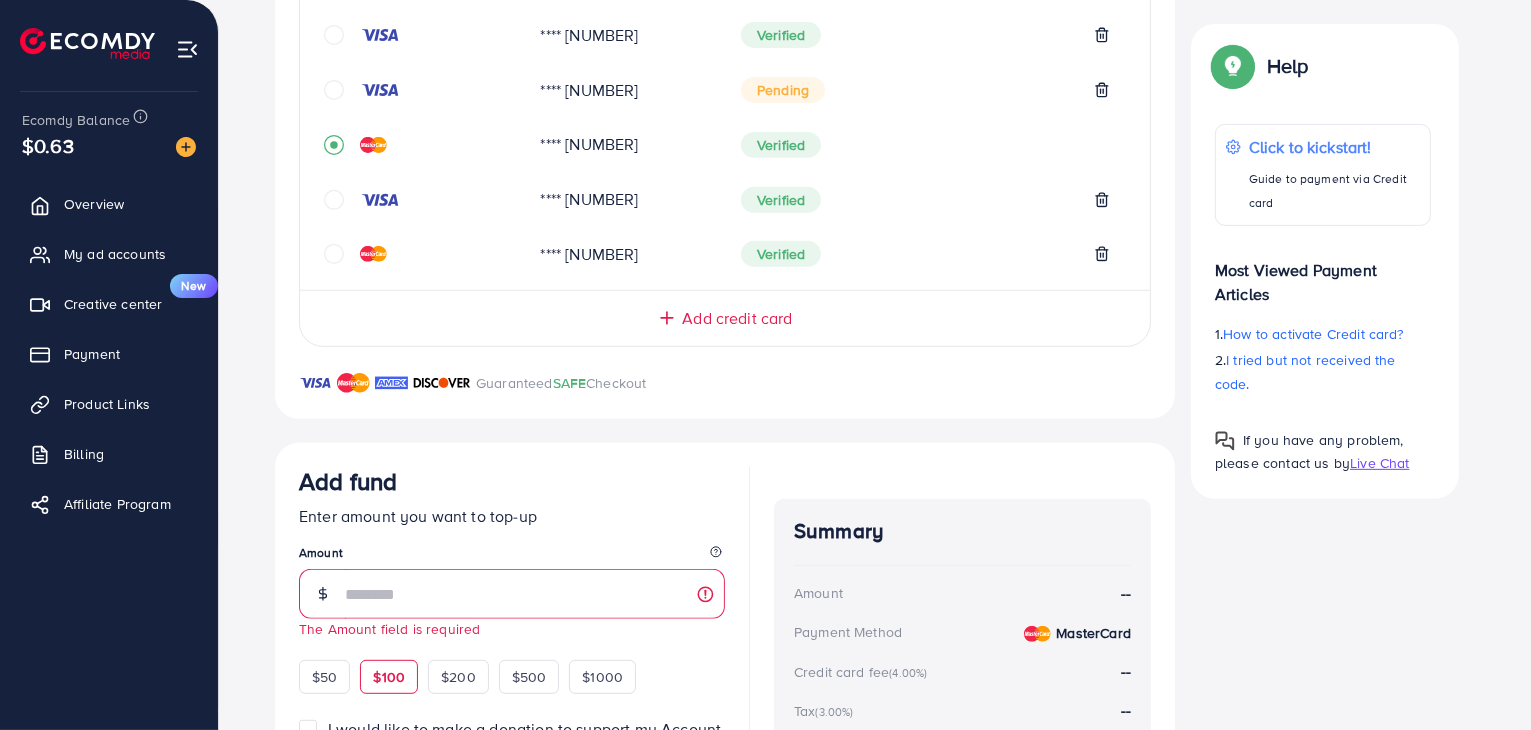 click on "Add fund  Enter amount you want to top-up Amount  The Amount field is required  $50 $100 $200 $500 $1000" at bounding box center [512, 580] 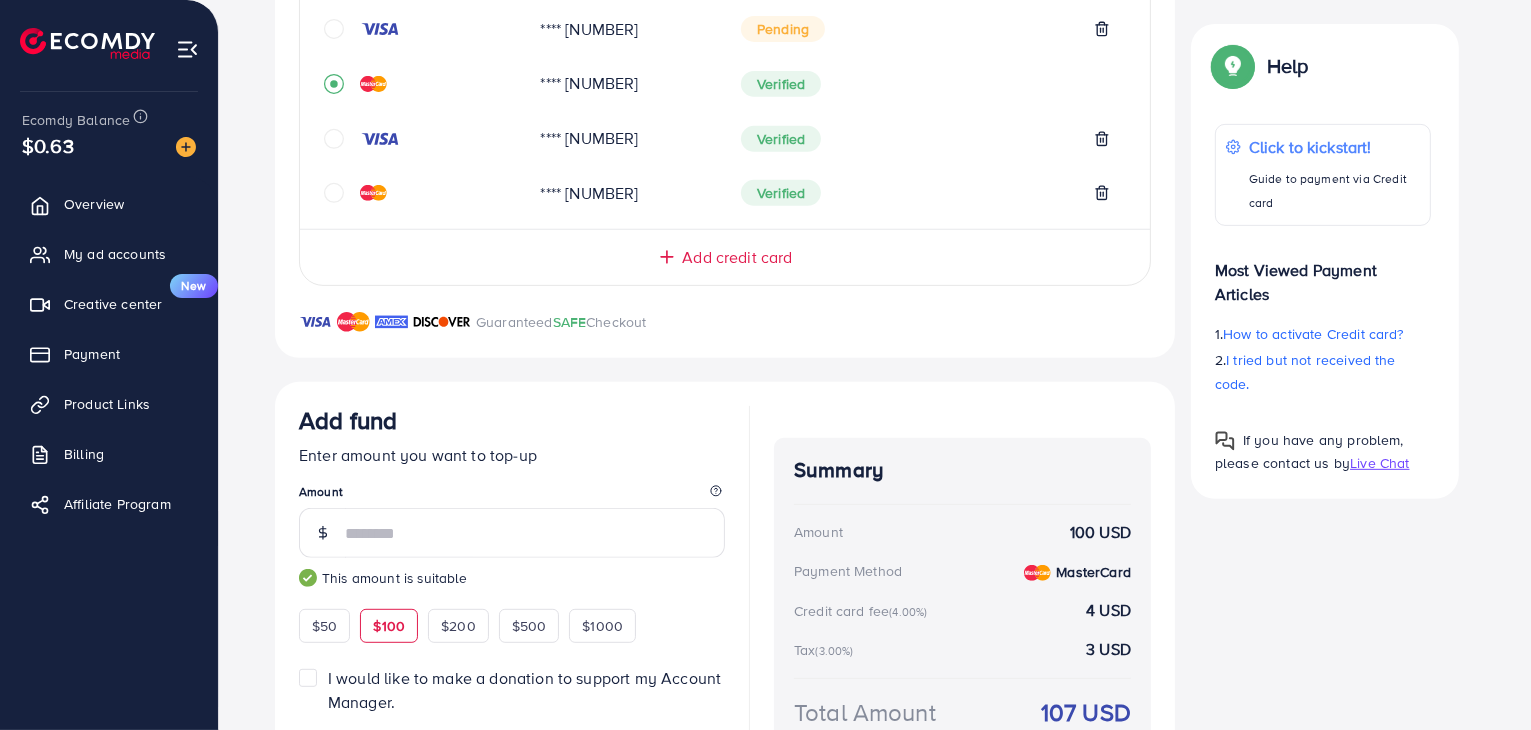 scroll, scrollTop: 983, scrollLeft: 0, axis: vertical 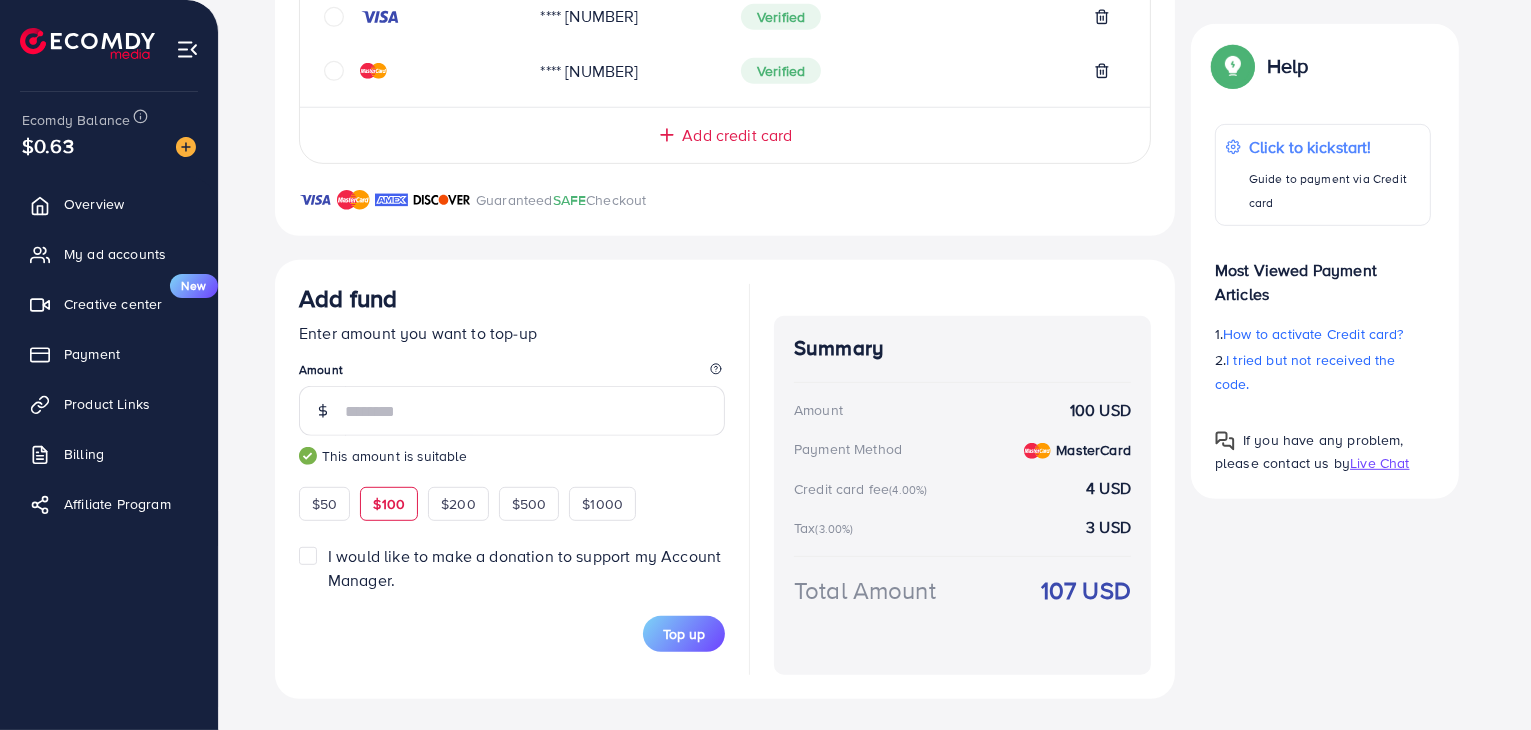 click on "Top up" at bounding box center (684, 634) 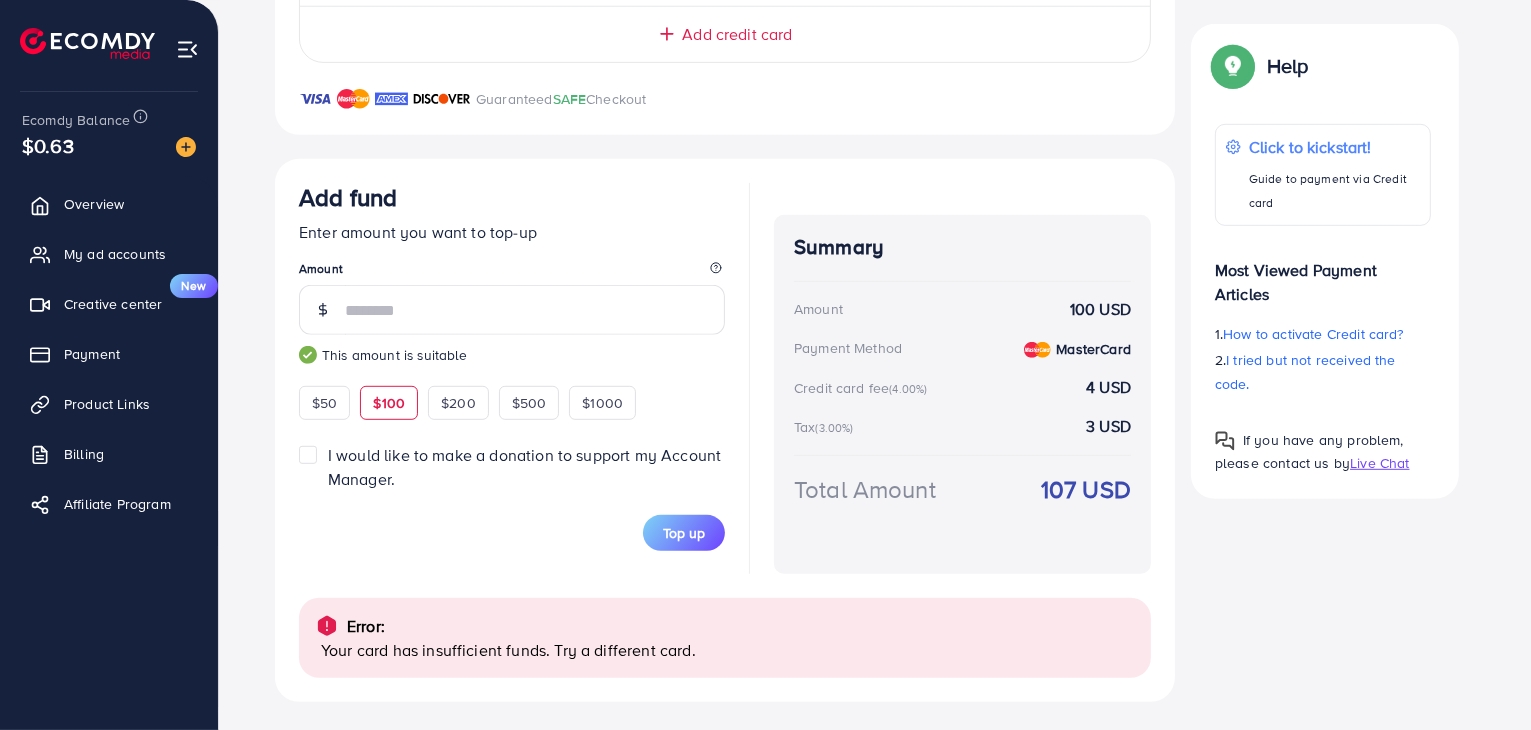scroll, scrollTop: 1087, scrollLeft: 0, axis: vertical 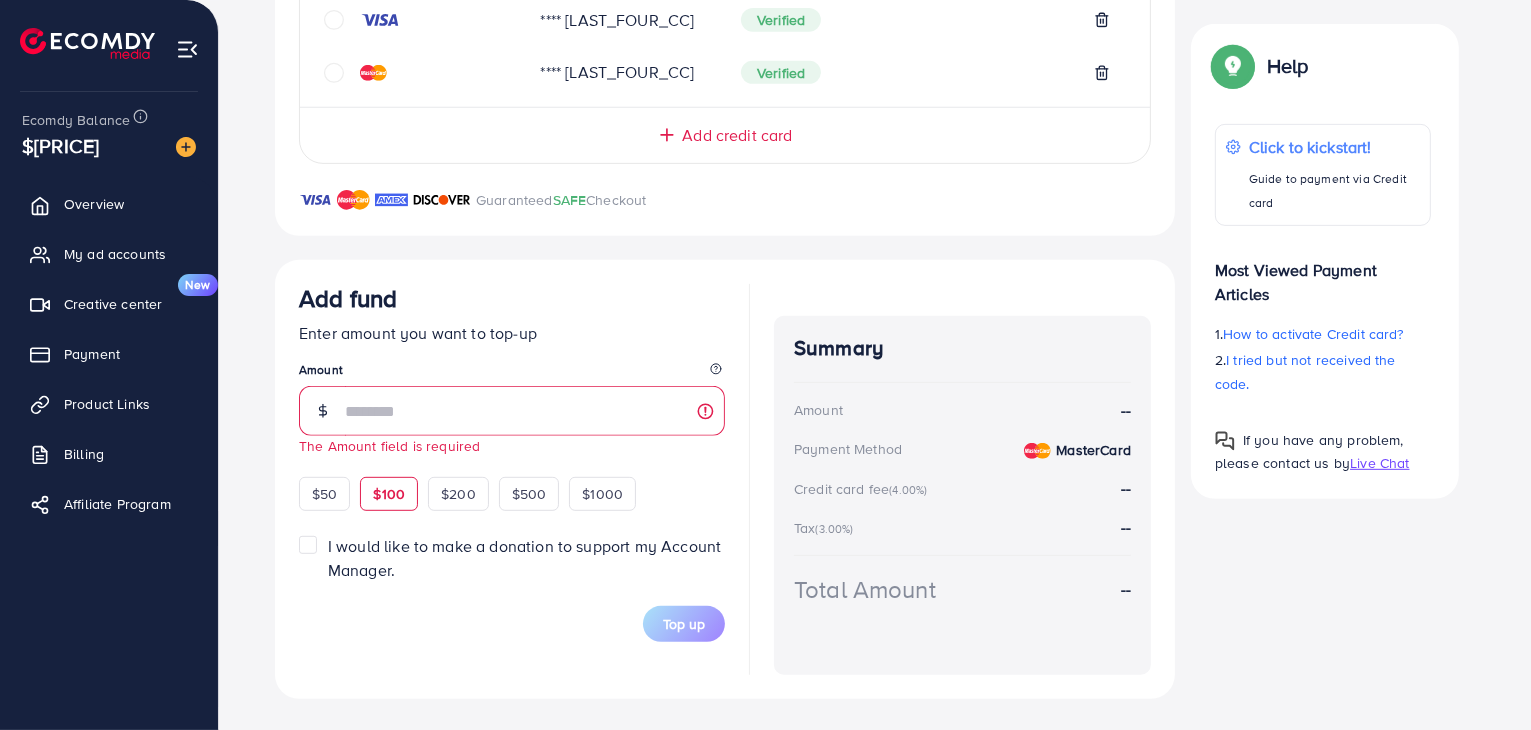 click on "$100" at bounding box center [389, 494] 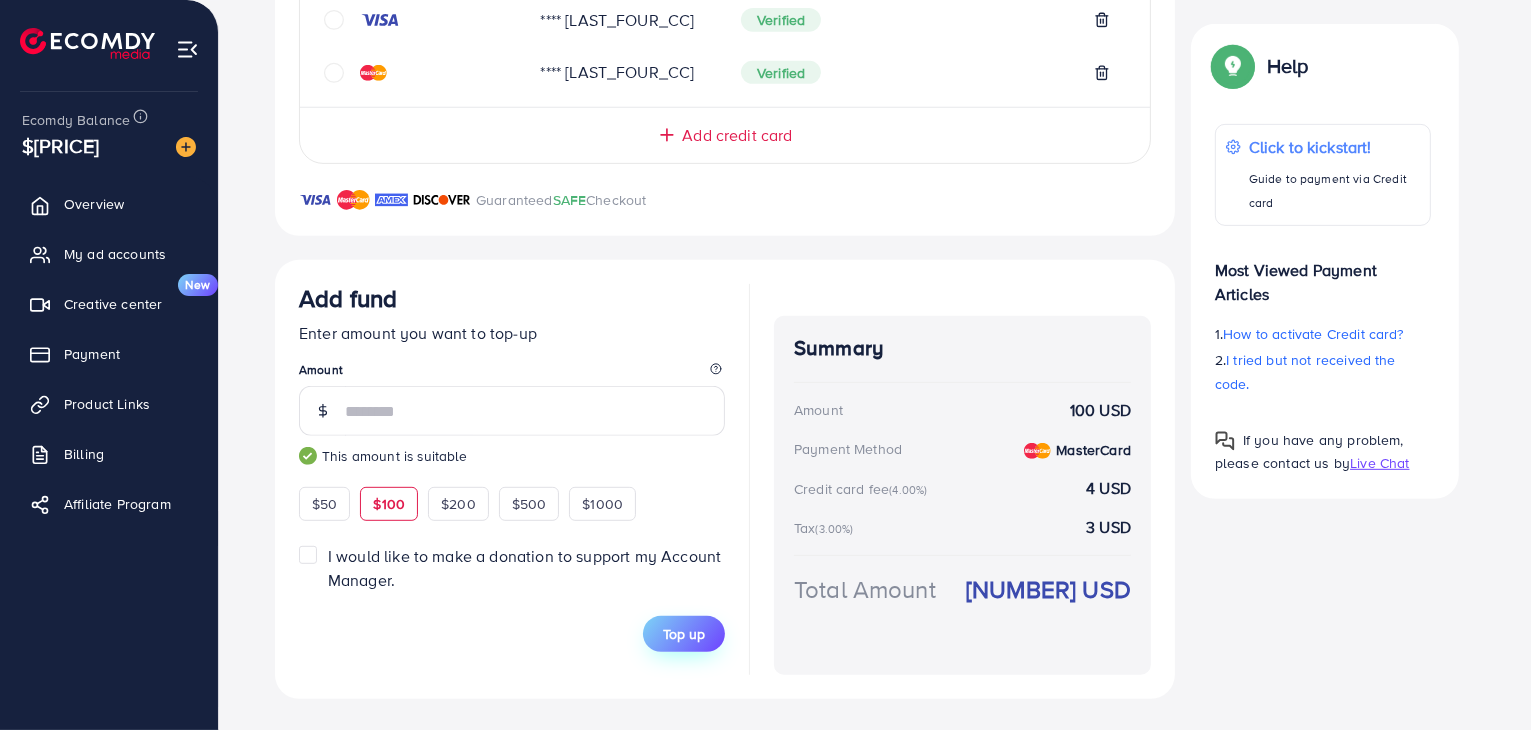 click on "Top up" at bounding box center (684, 634) 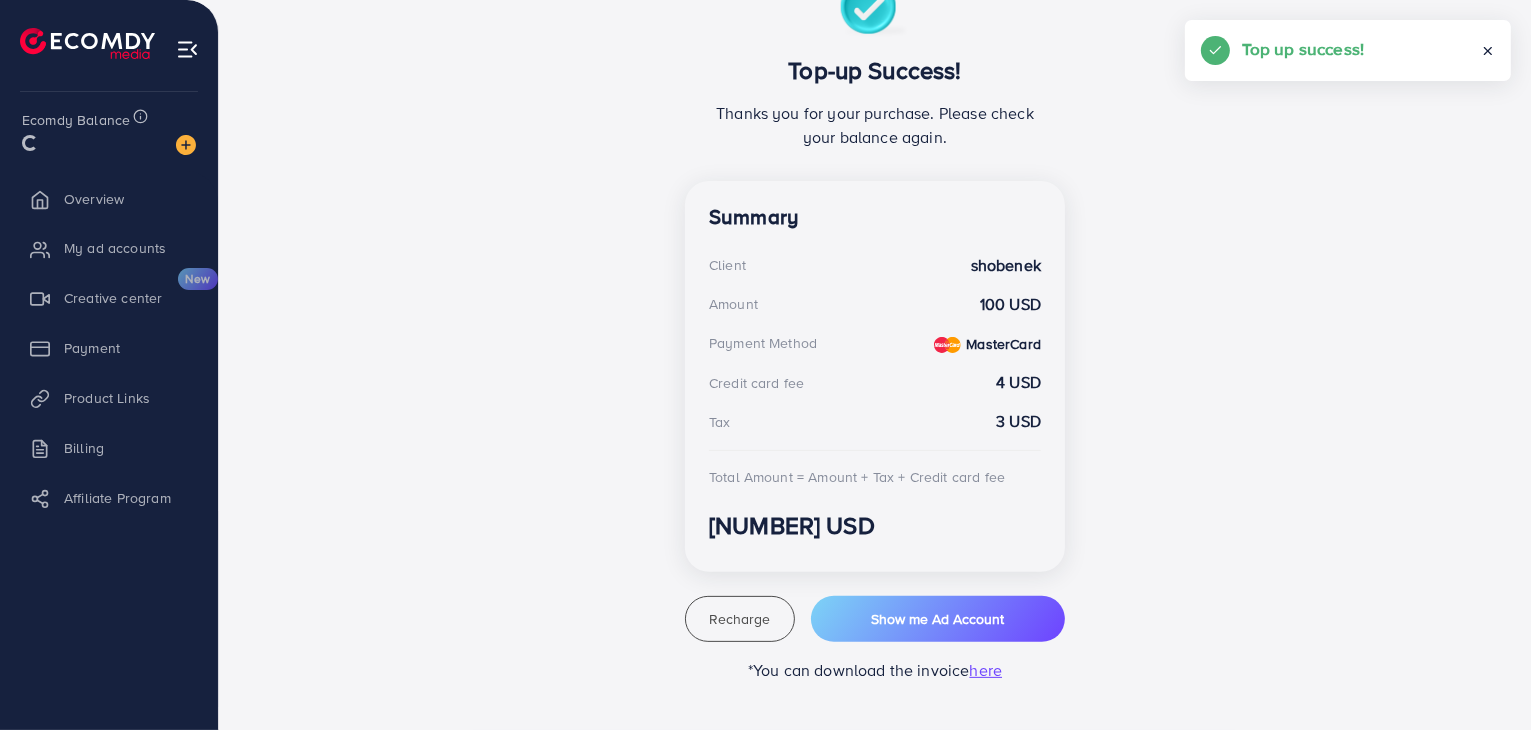 scroll, scrollTop: 400, scrollLeft: 0, axis: vertical 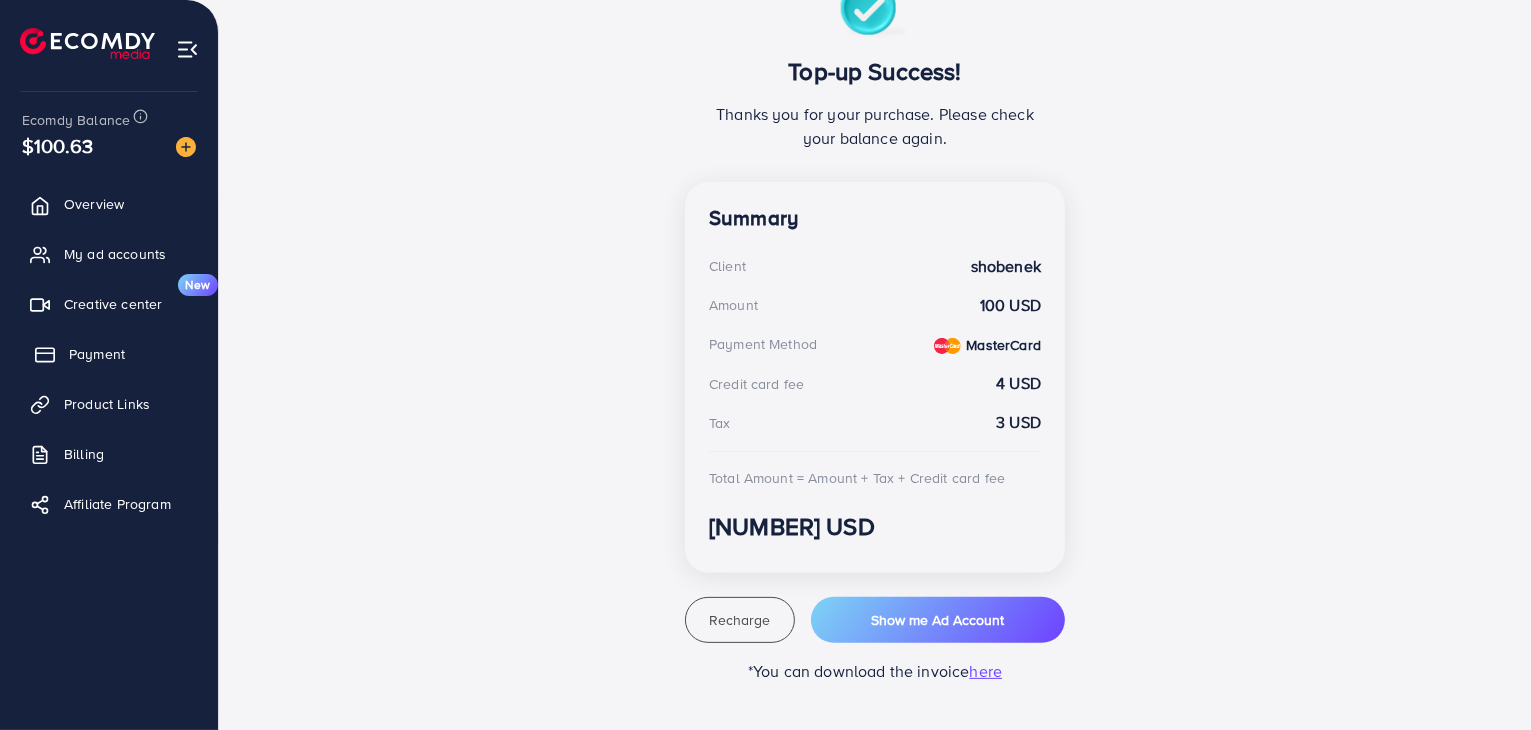 click 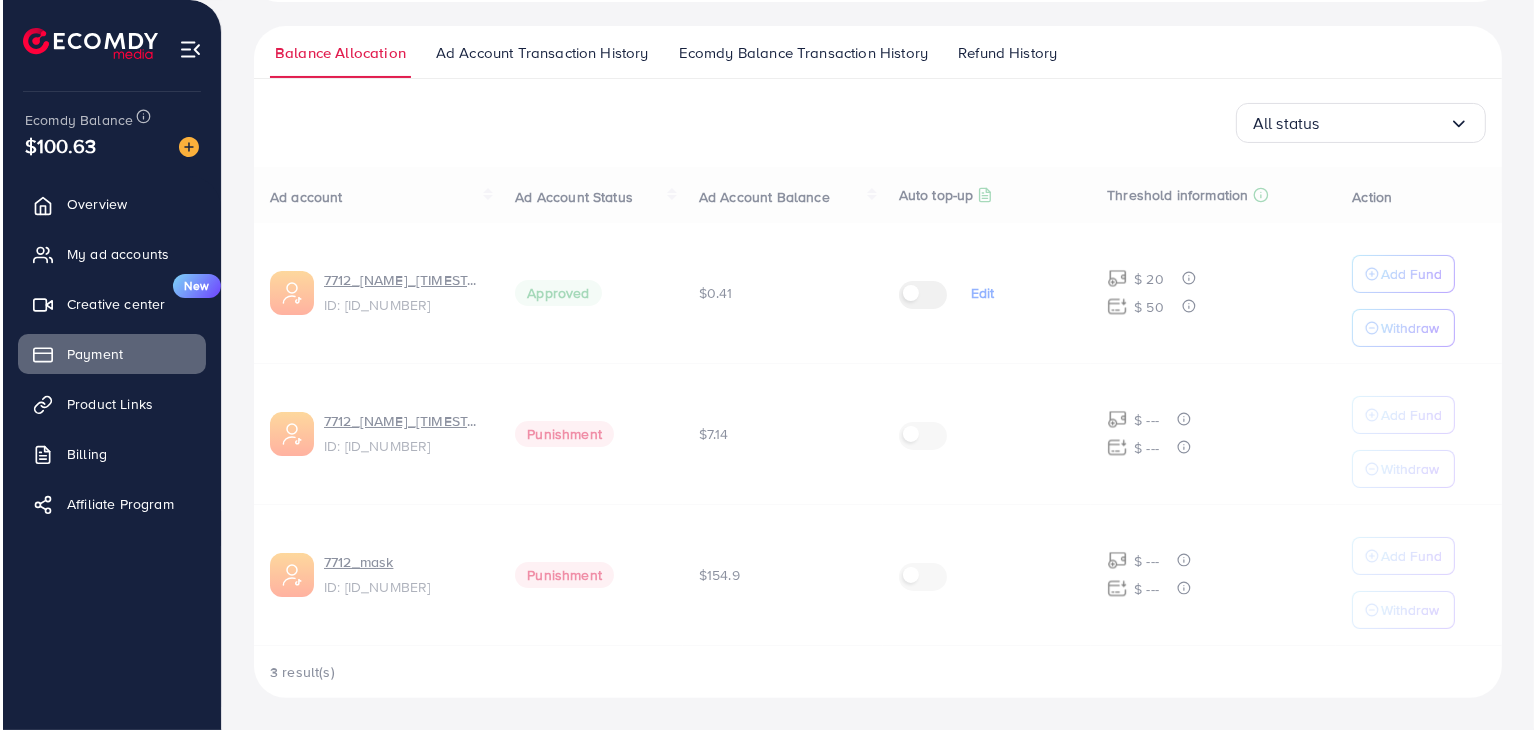 scroll, scrollTop: 0, scrollLeft: 0, axis: both 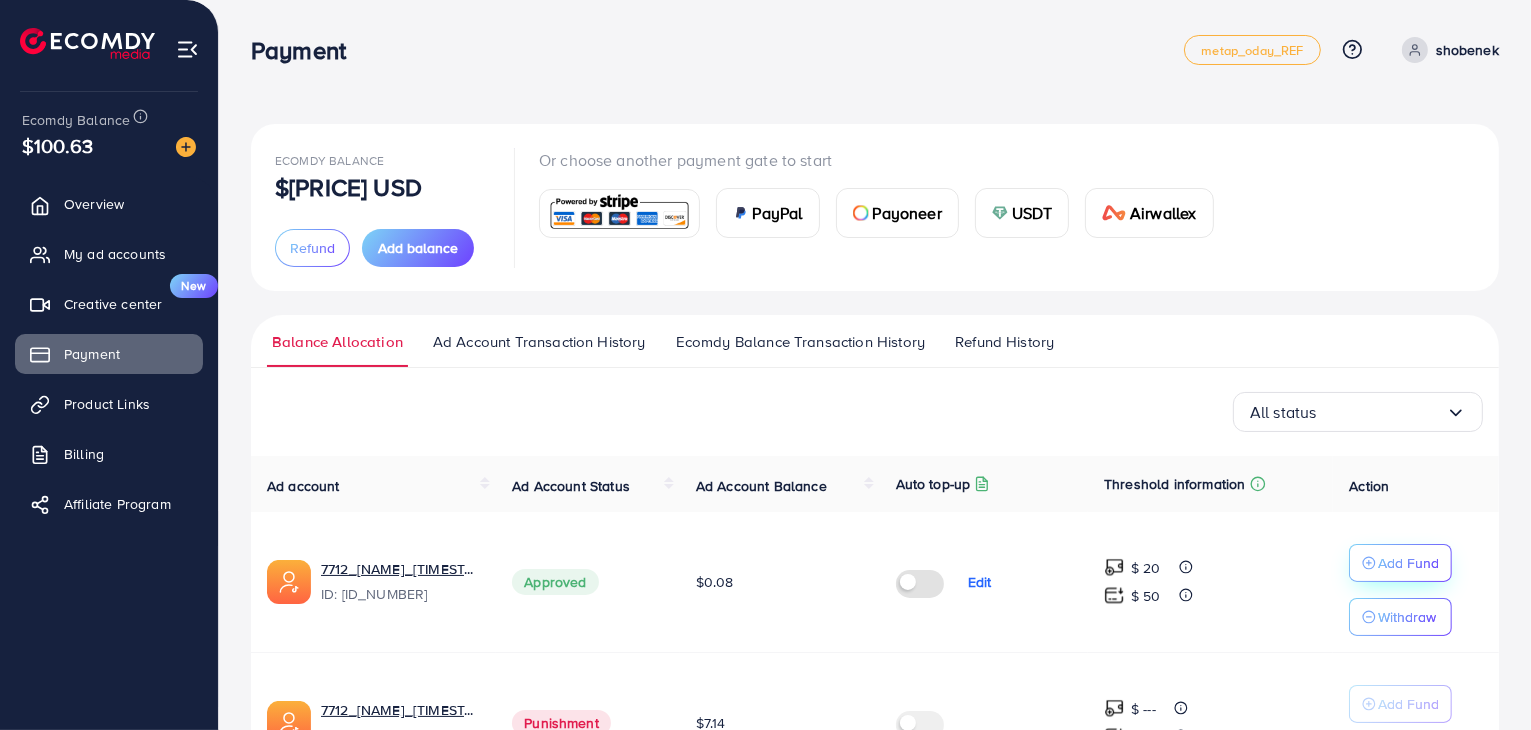 click on "Add Fund" at bounding box center (1408, 563) 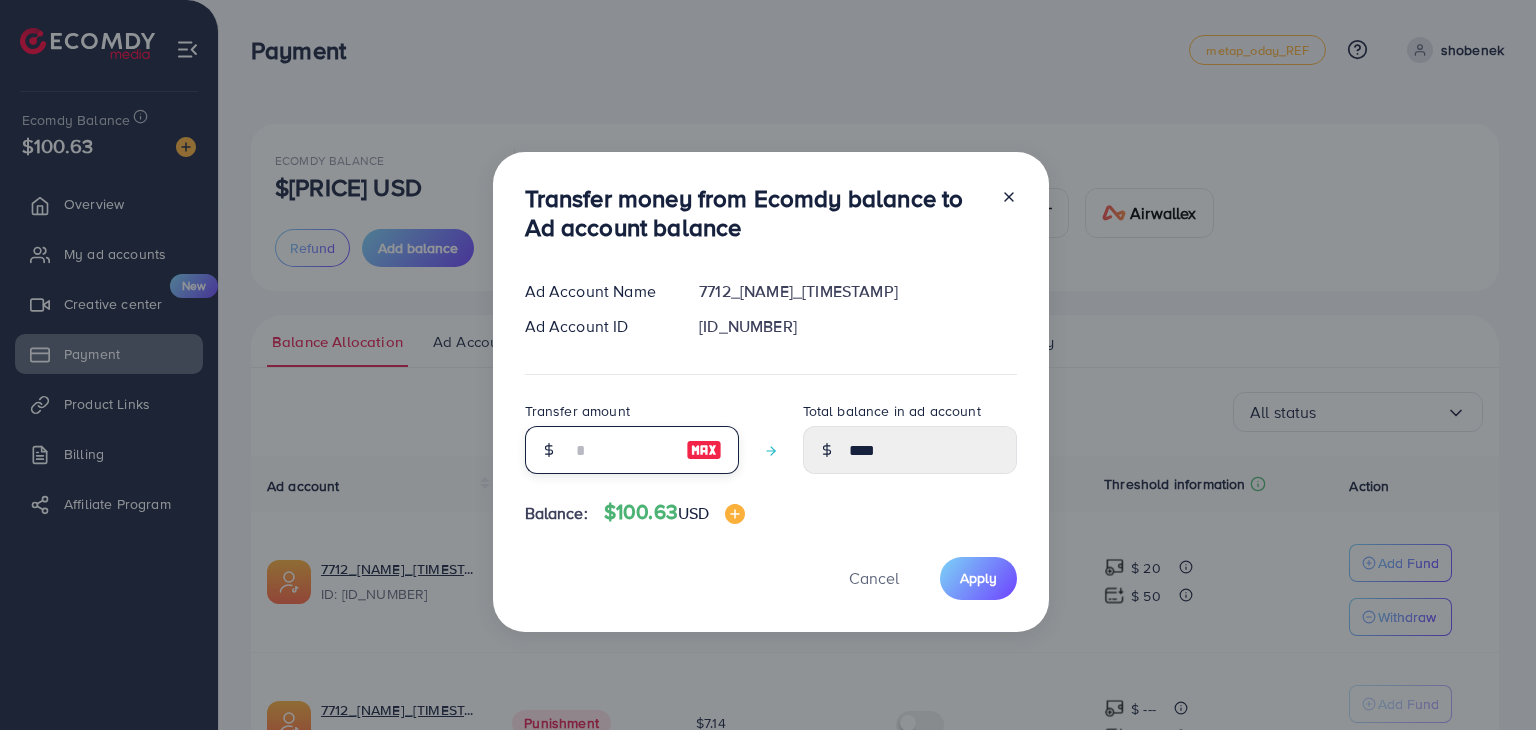 click at bounding box center (621, 450) 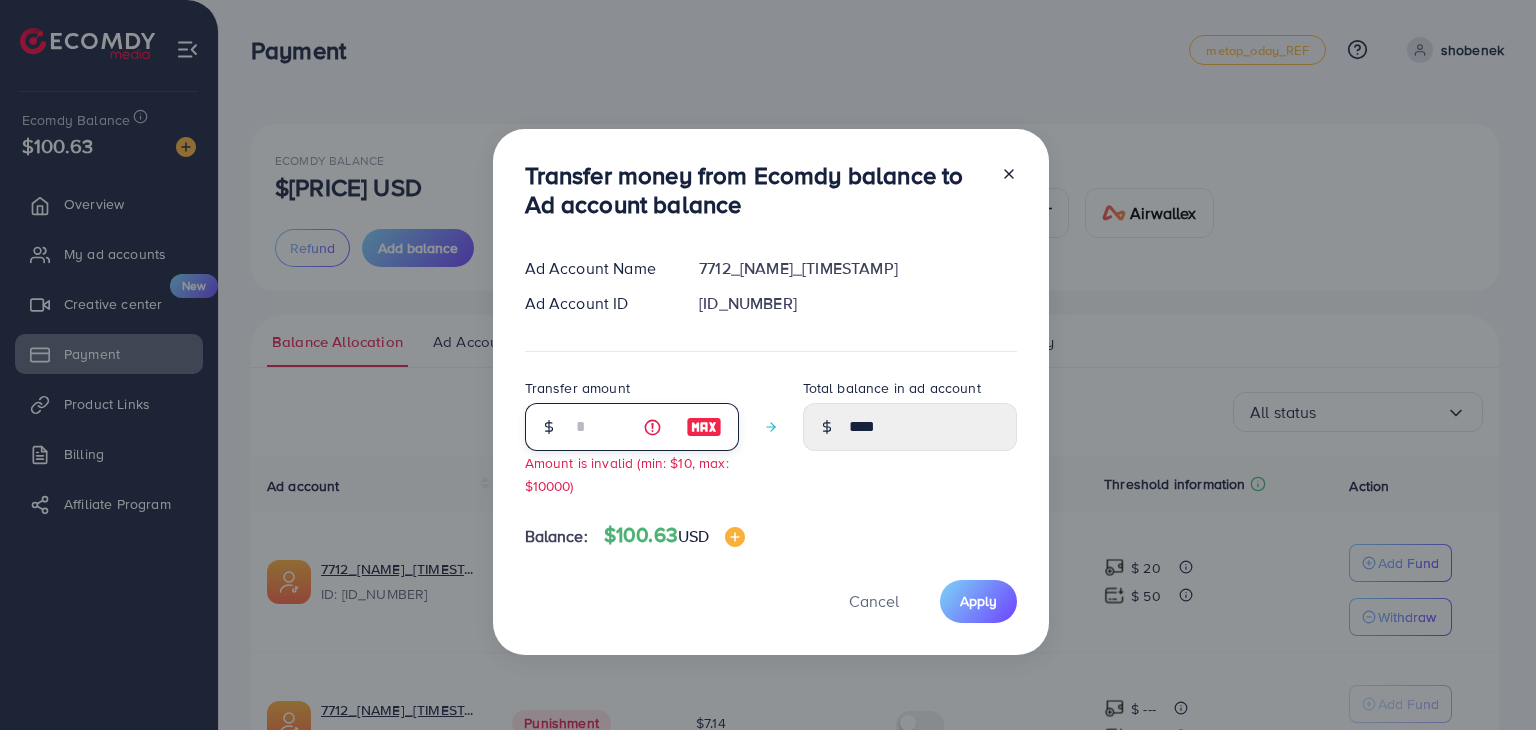 type on "**" 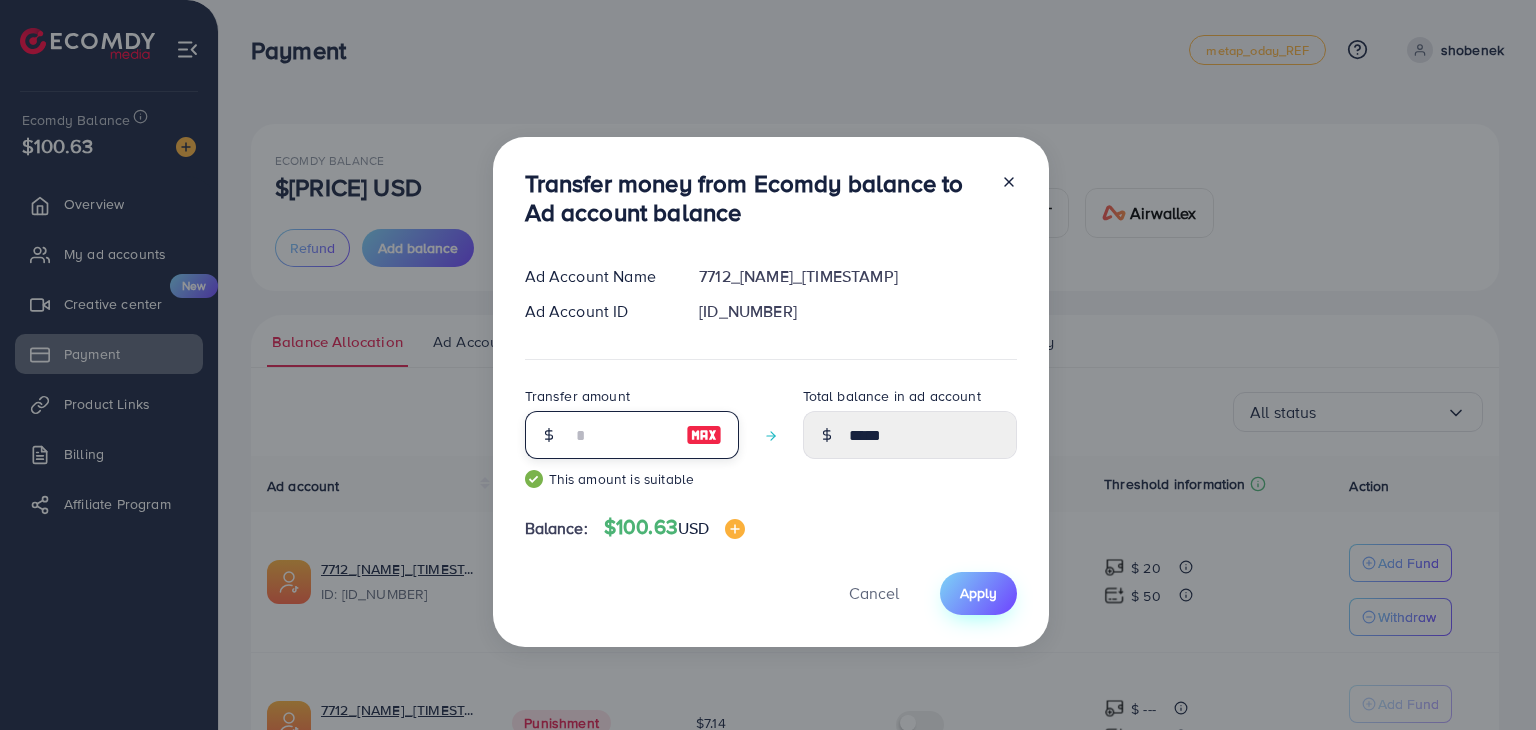 type on "**" 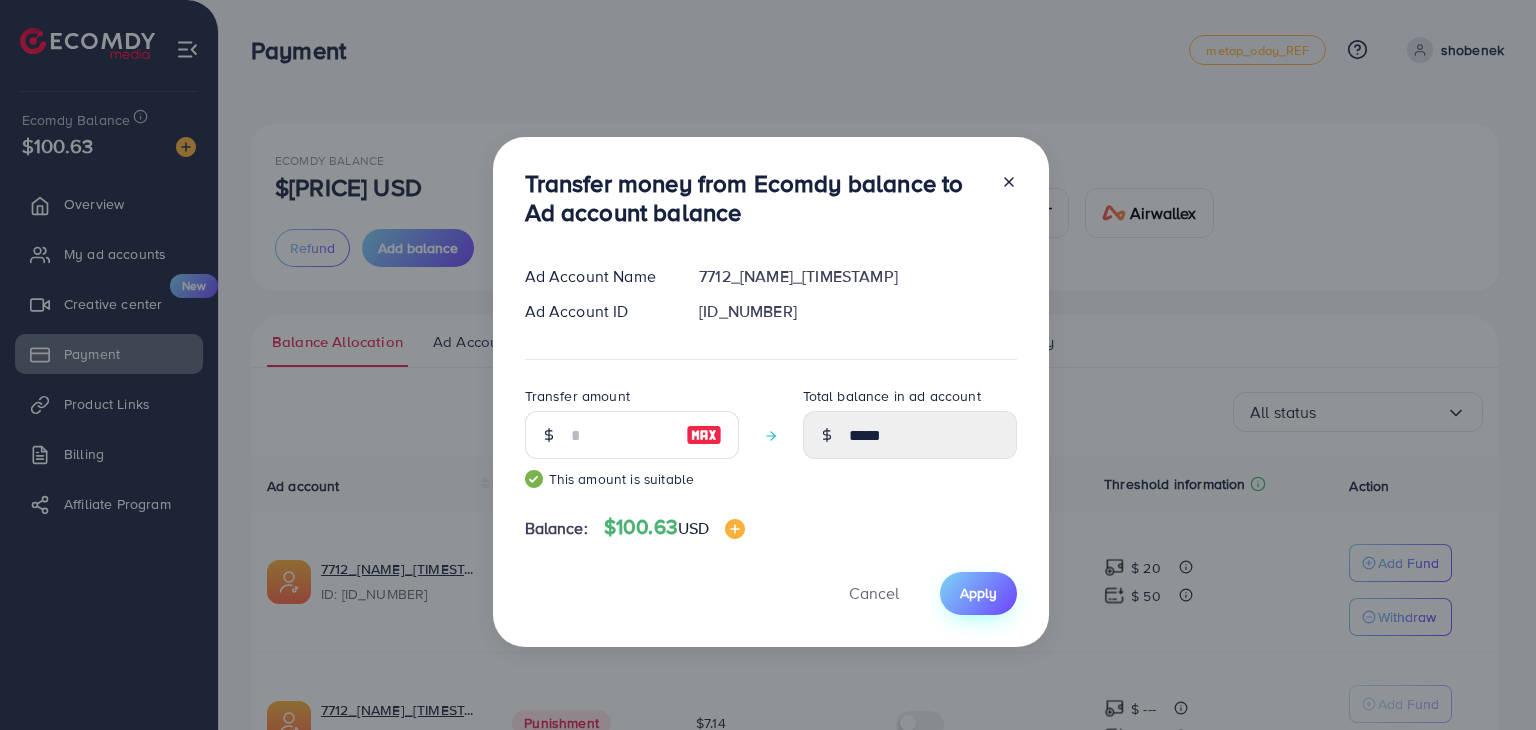 click on "Apply" at bounding box center [978, 593] 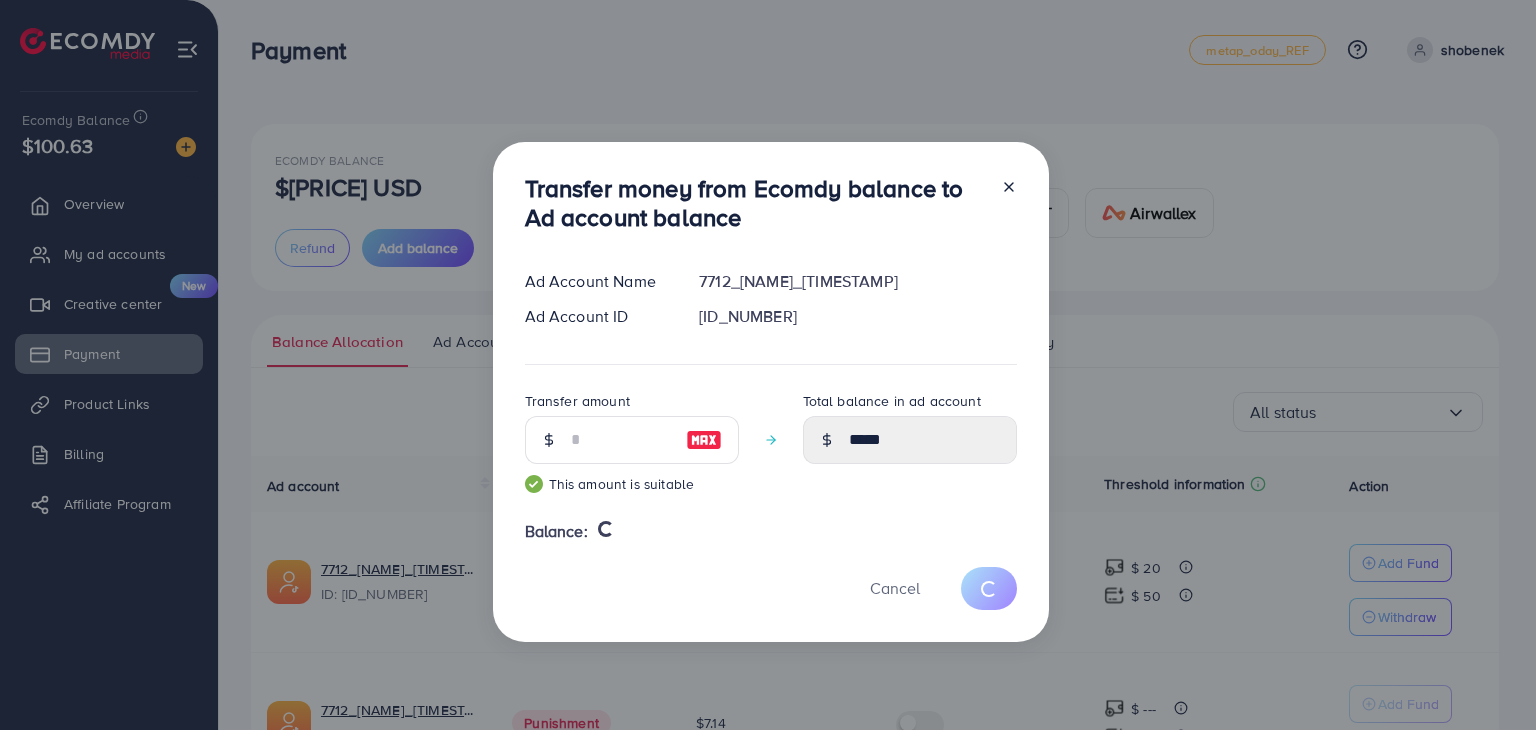 type 